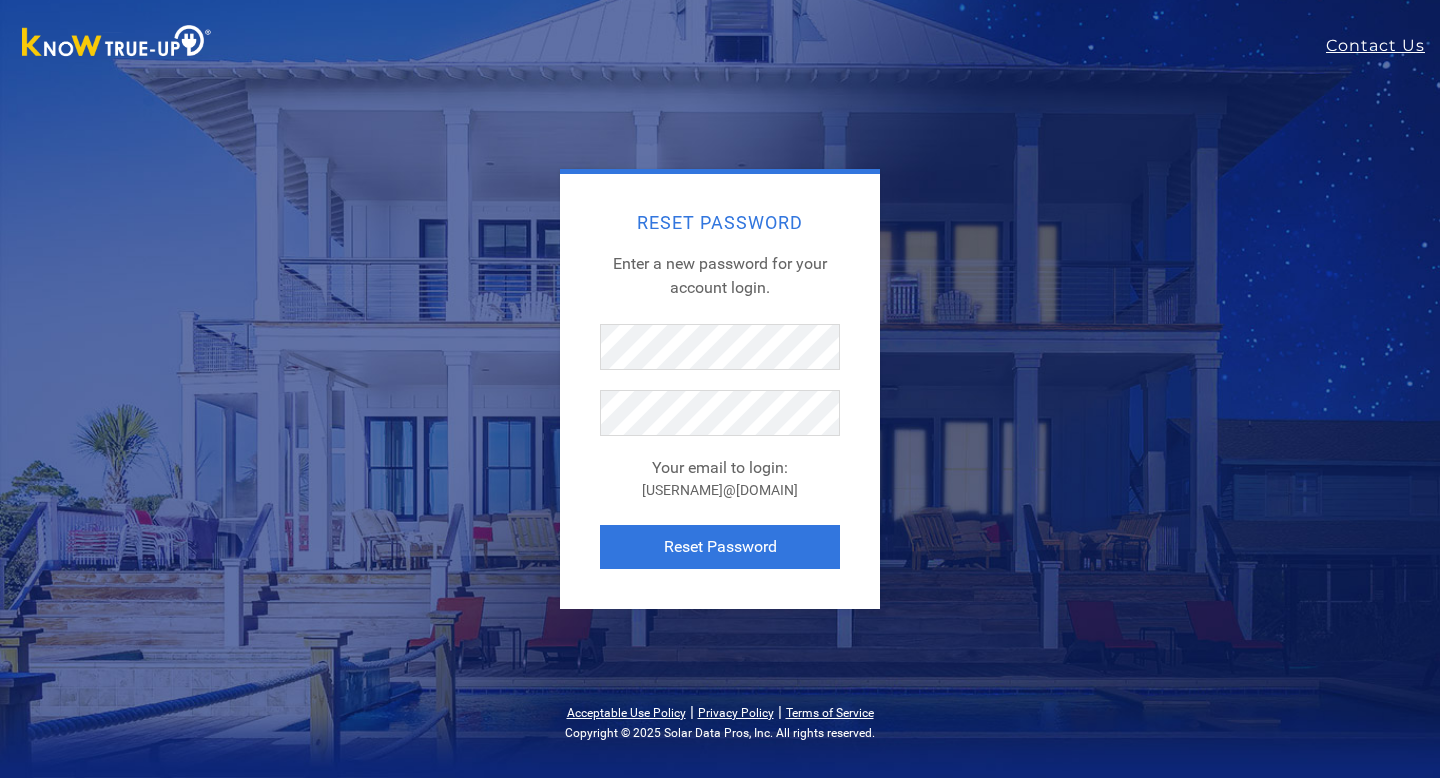 scroll, scrollTop: 0, scrollLeft: 0, axis: both 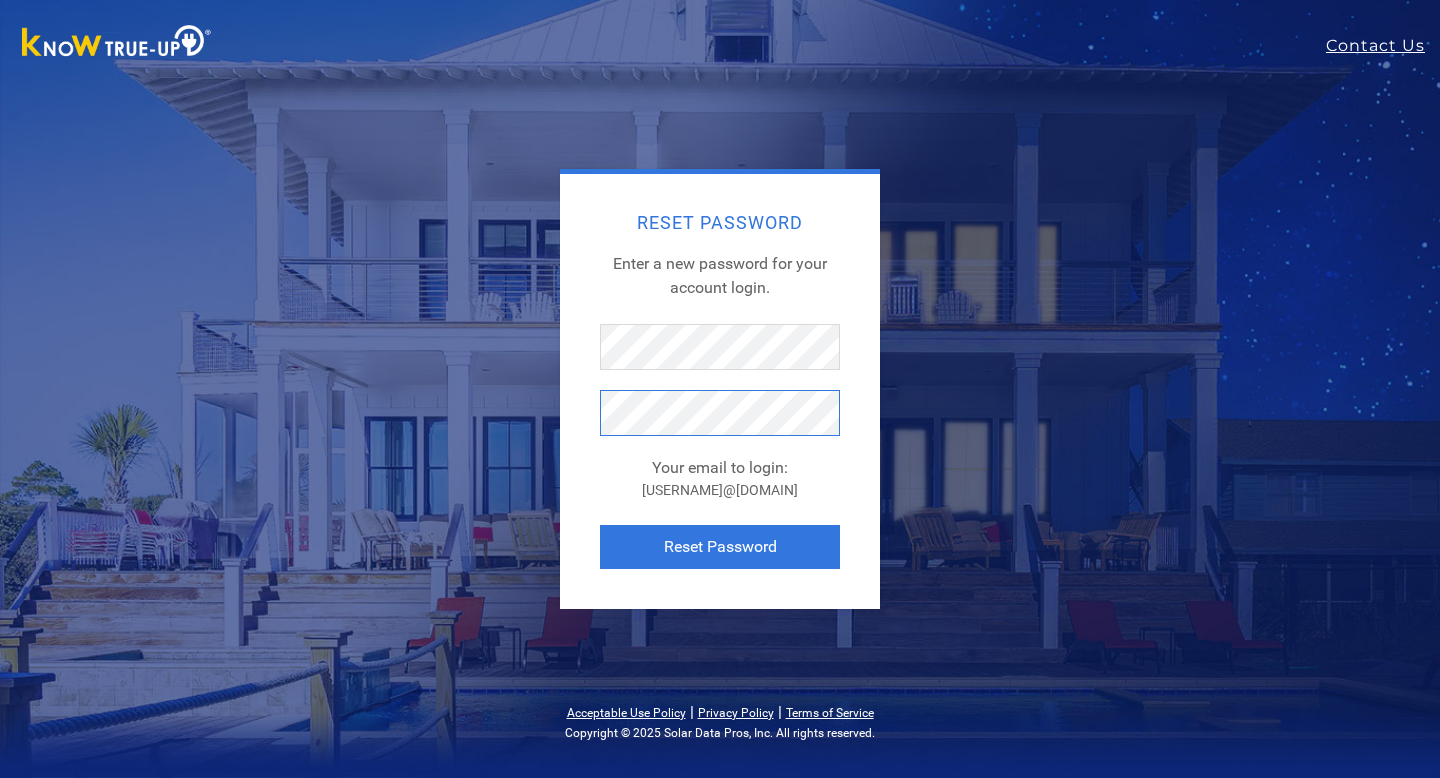 click on "Reset Password" at bounding box center (720, 547) 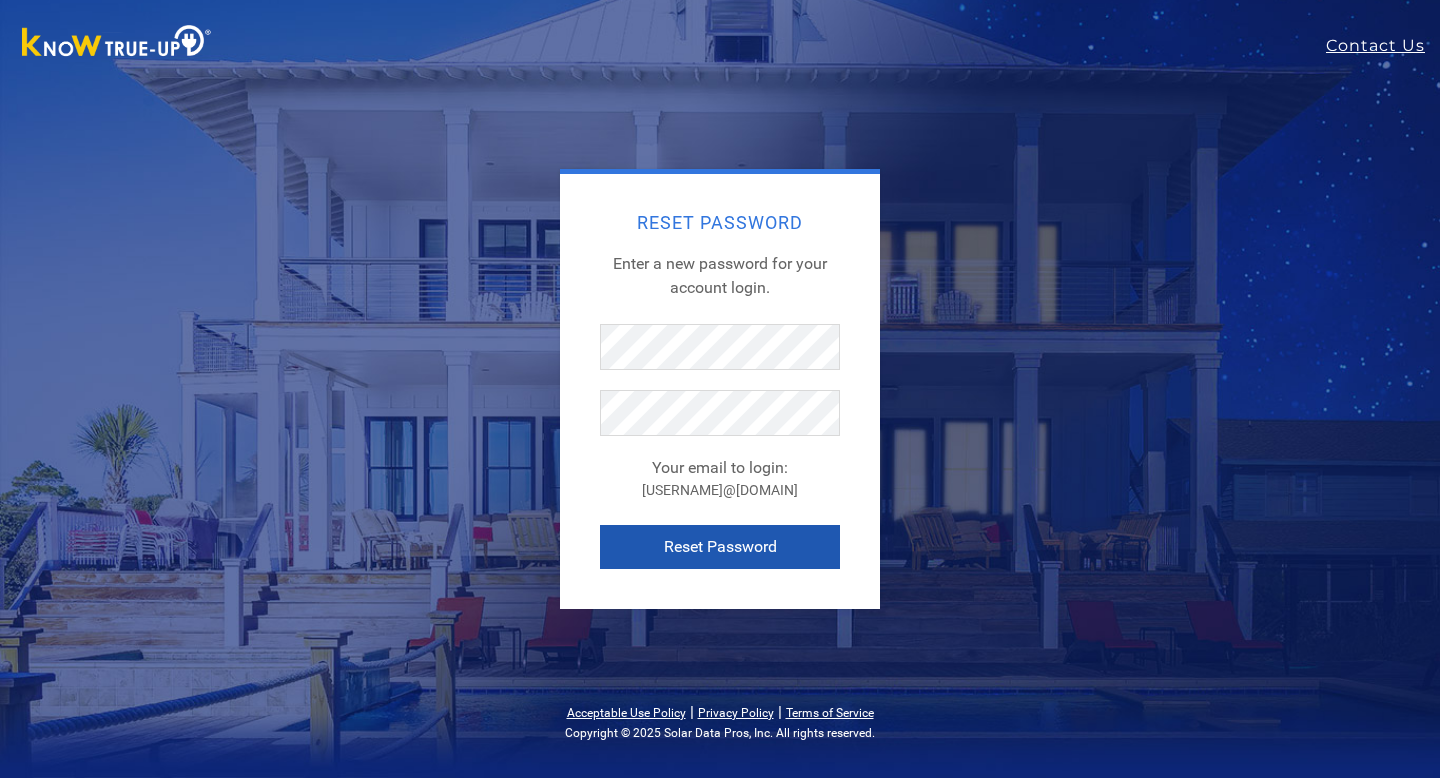 click on "Reset Password" at bounding box center [720, 547] 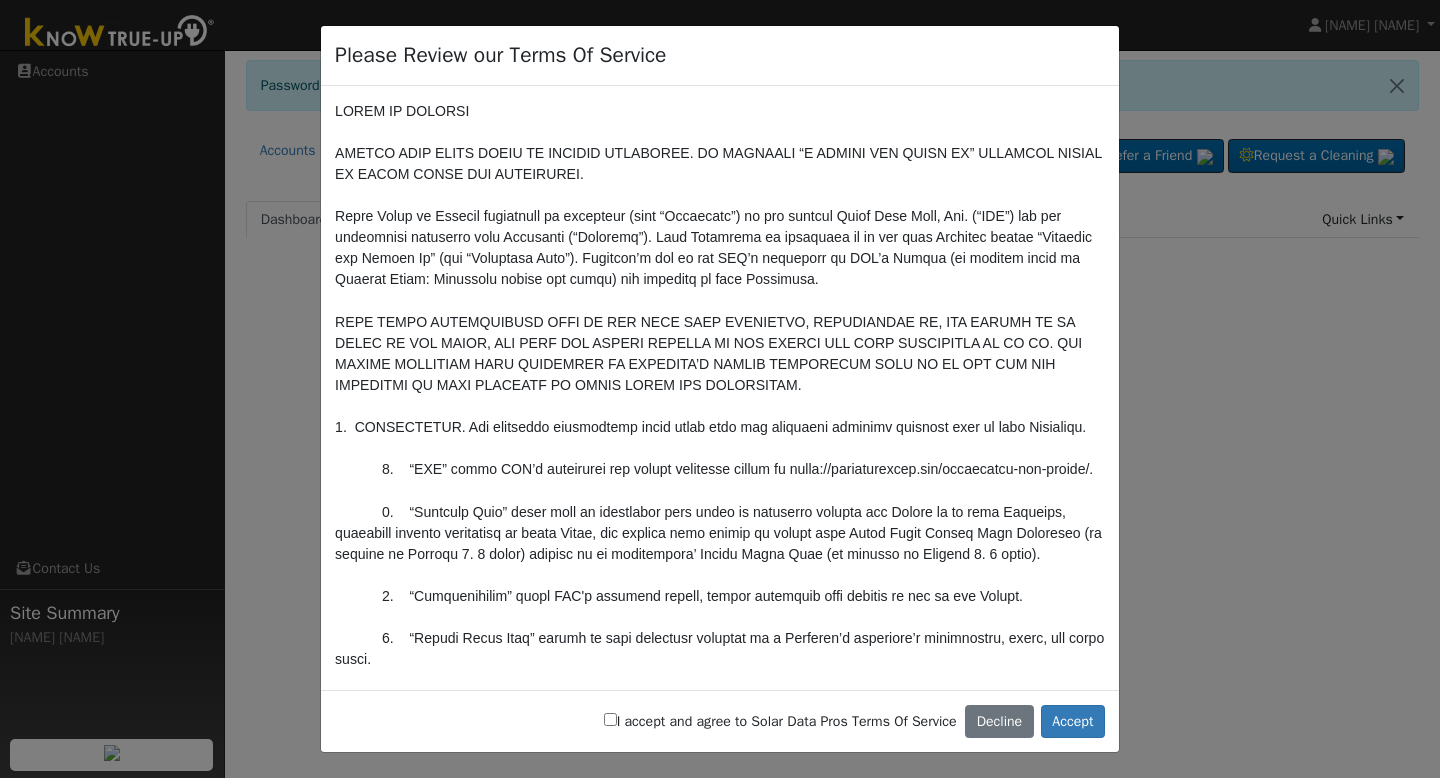 scroll, scrollTop: 0, scrollLeft: 0, axis: both 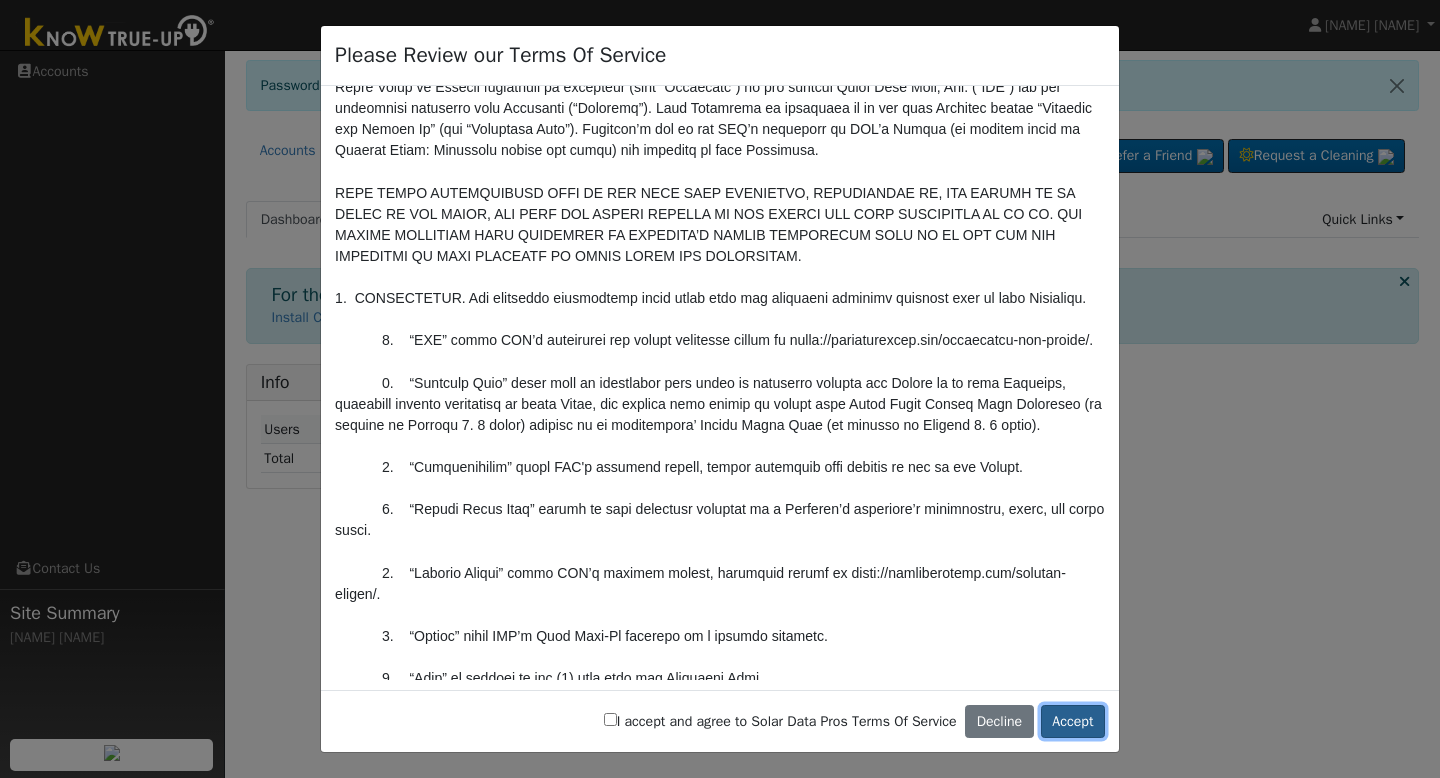 click on "Accept" at bounding box center (1073, 722) 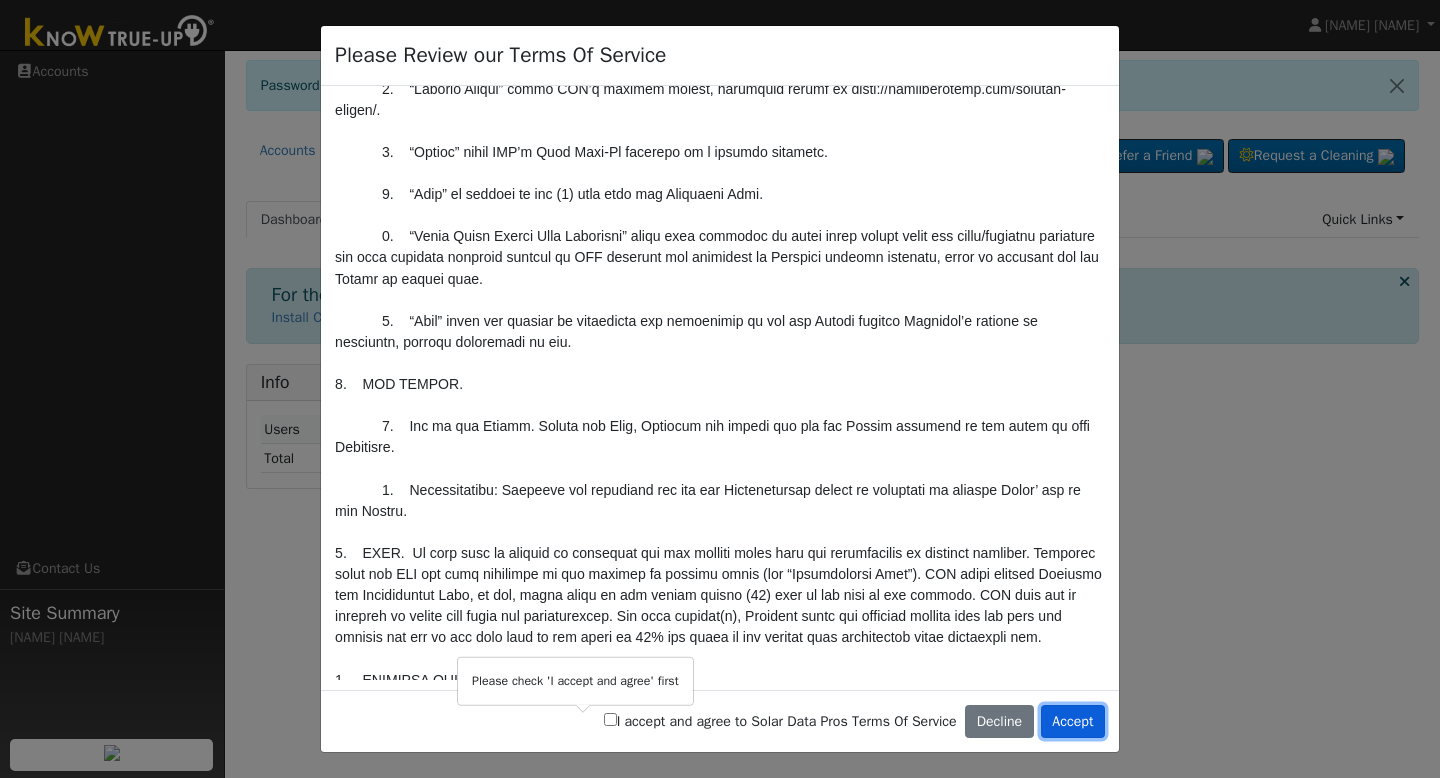 scroll, scrollTop: 1361, scrollLeft: 0, axis: vertical 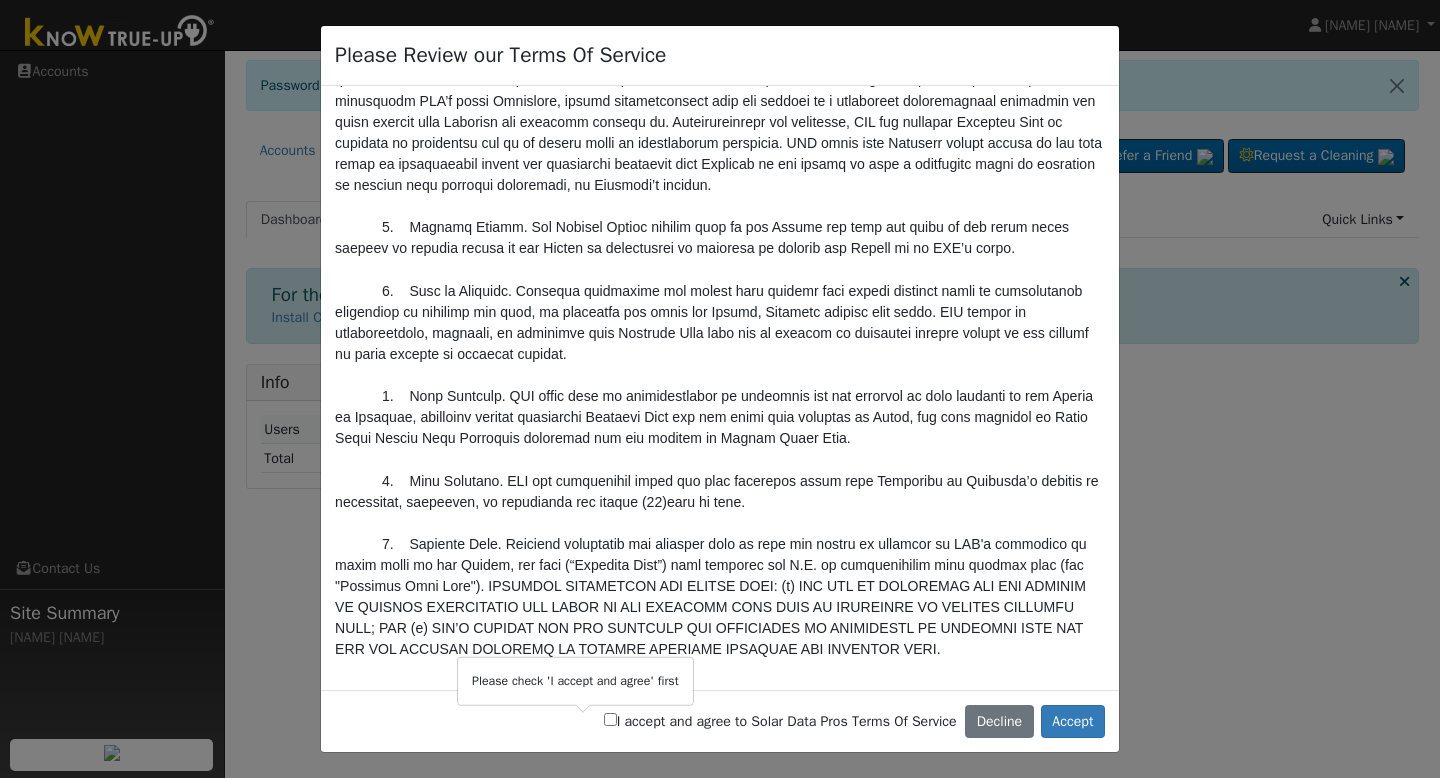 click on "I accept and agree to Solar Data Pros Terms Of Service" at bounding box center (780, 721) 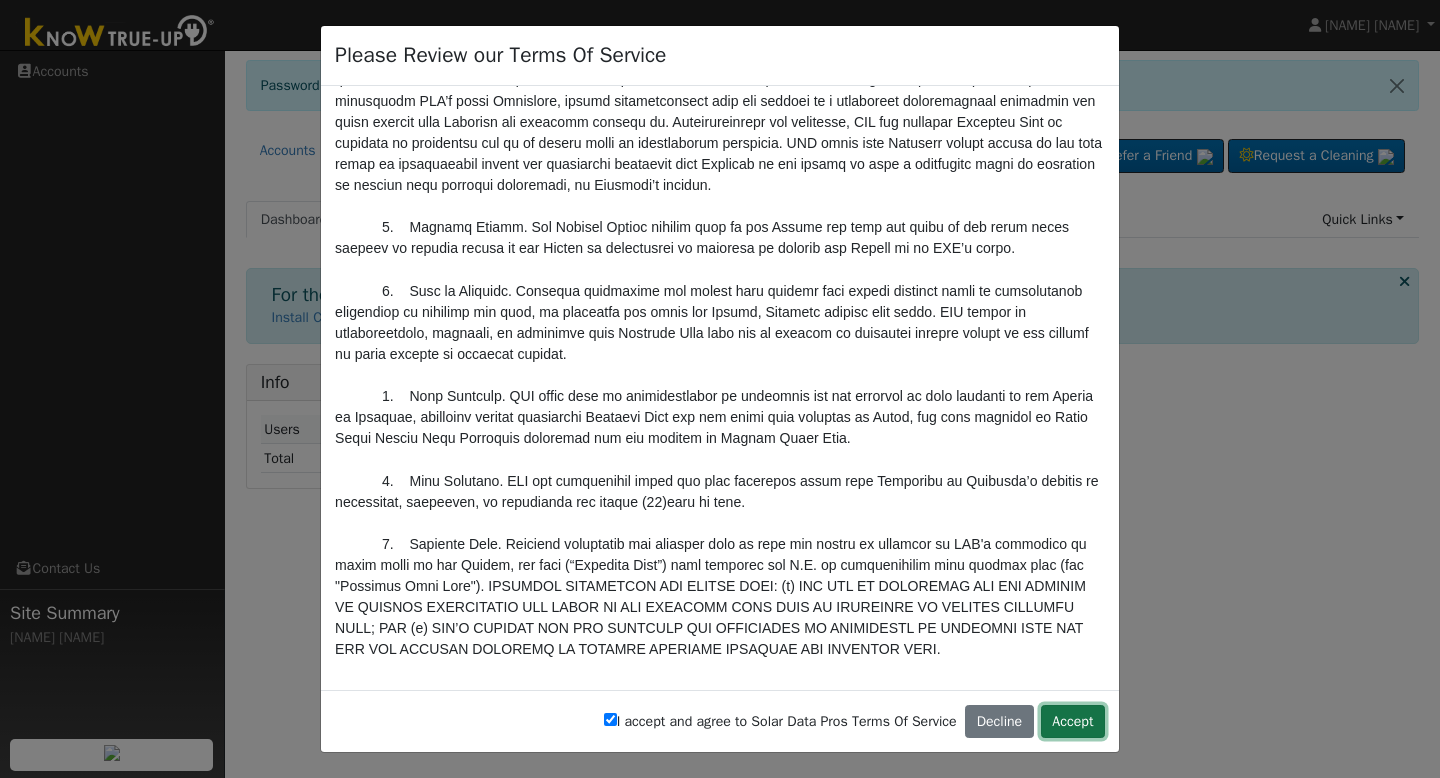 click on "Accept" at bounding box center (1073, 722) 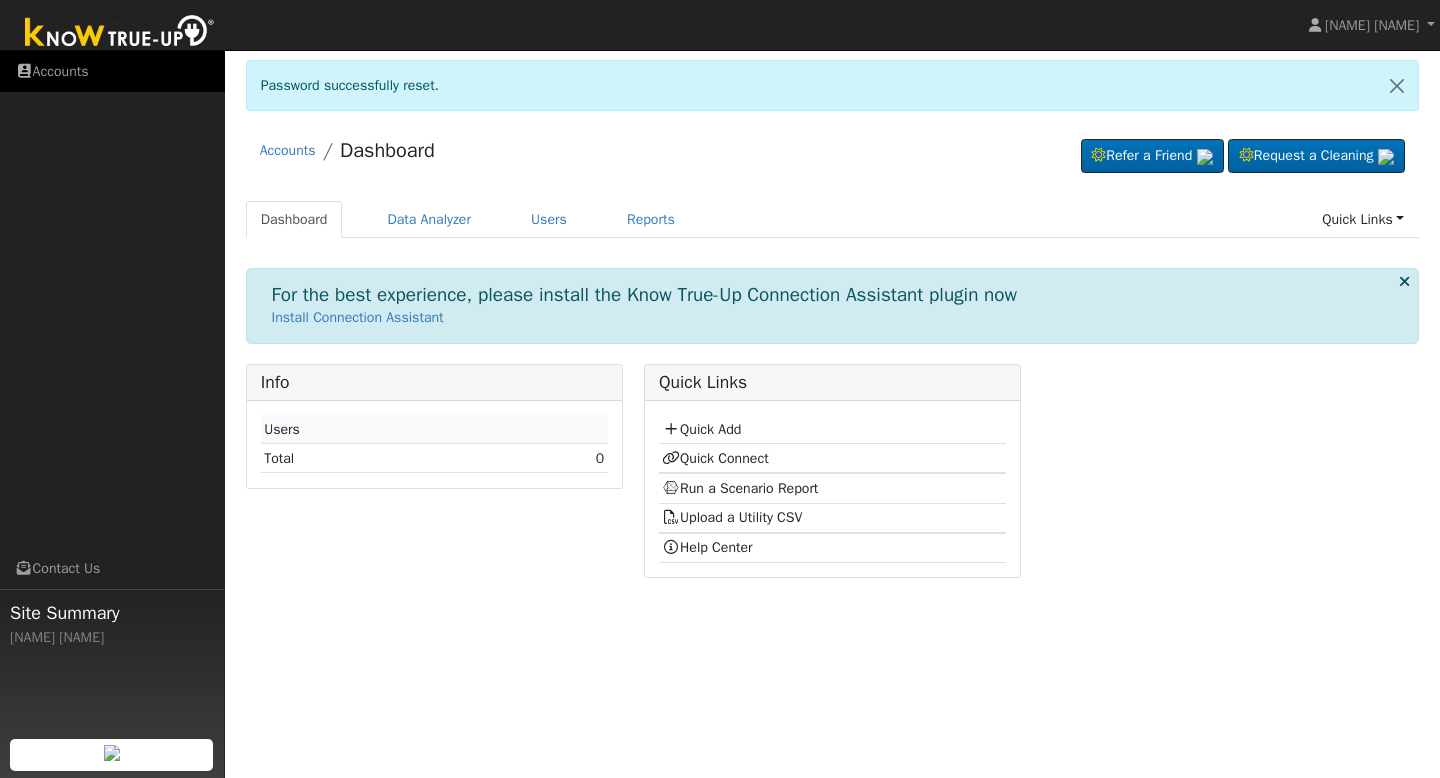 click on "Accounts" at bounding box center [112, 71] 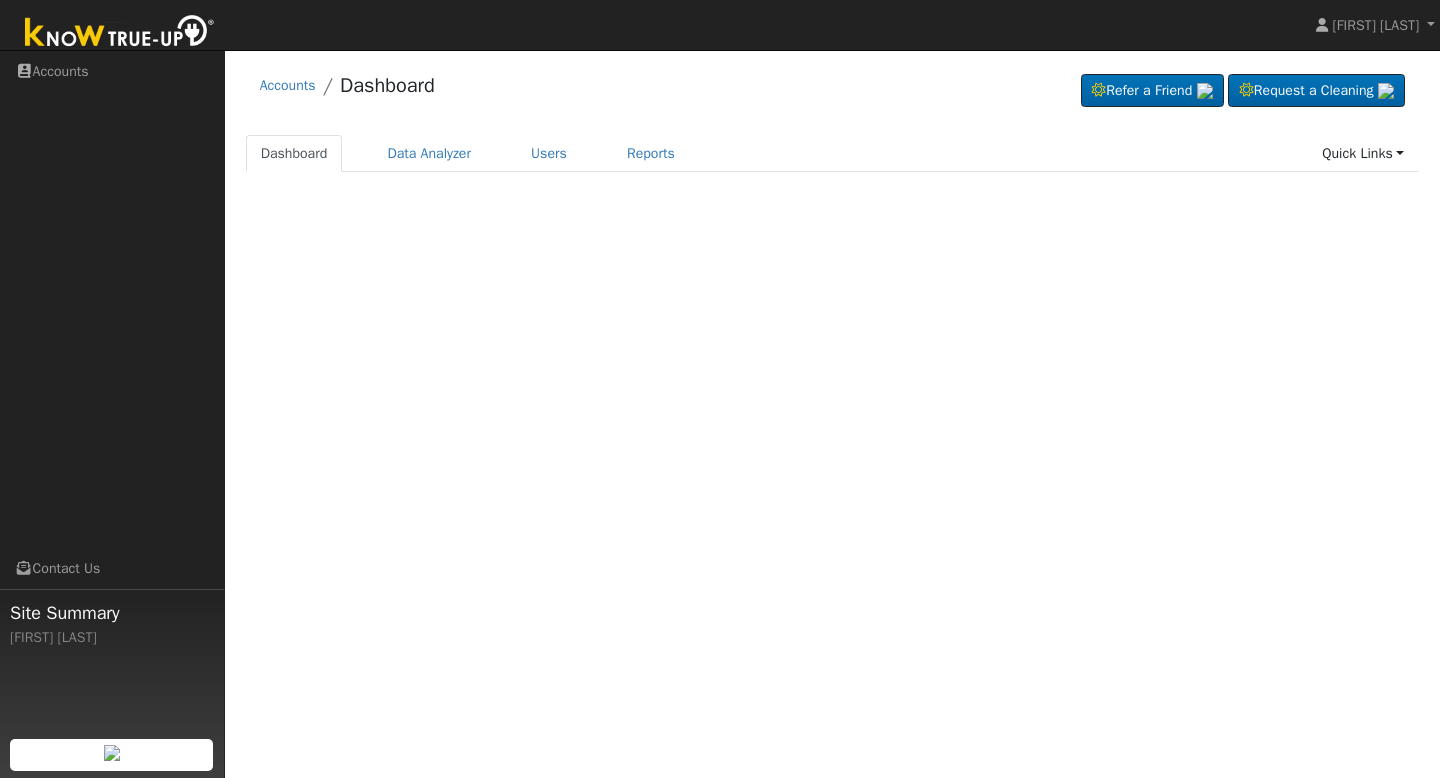 scroll, scrollTop: 0, scrollLeft: 0, axis: both 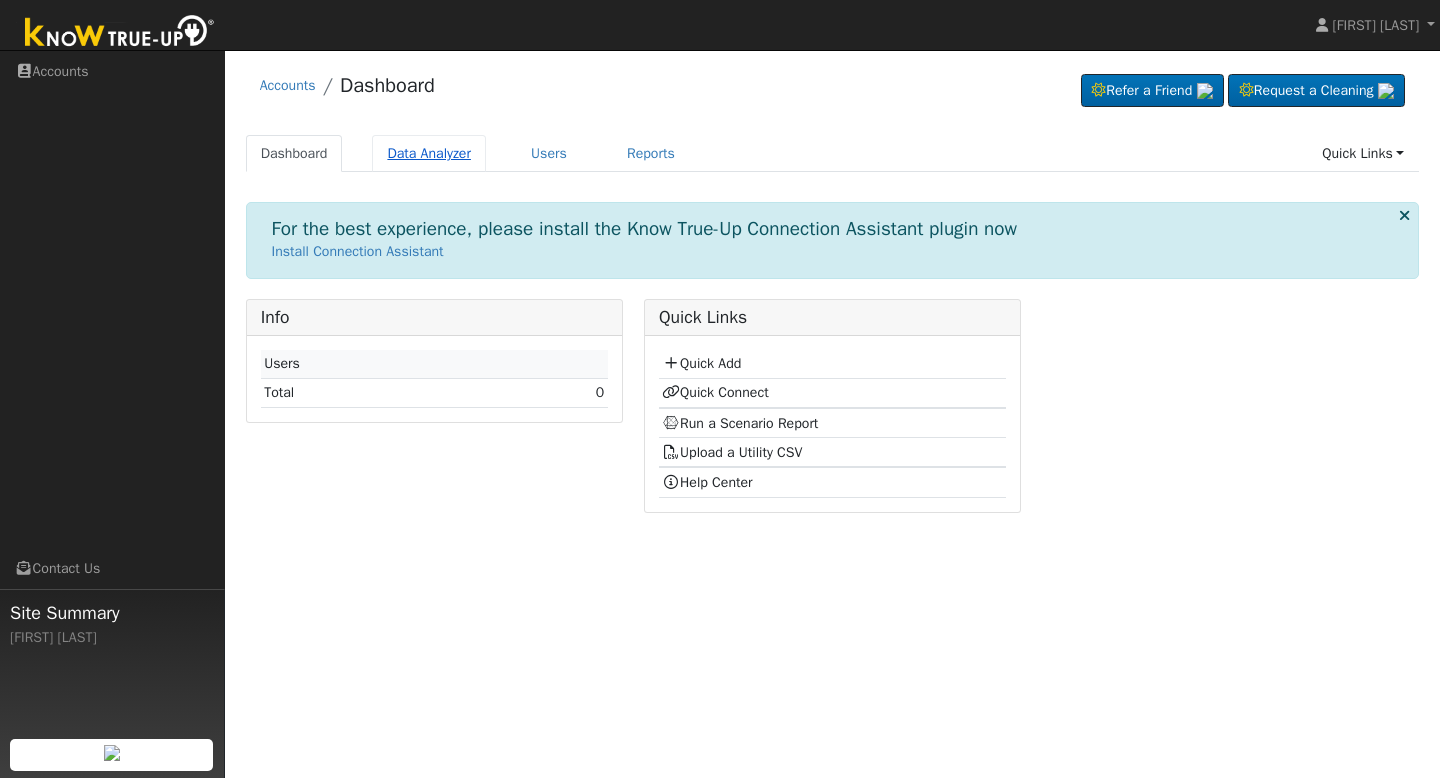 click on "Data Analyzer" at bounding box center (429, 153) 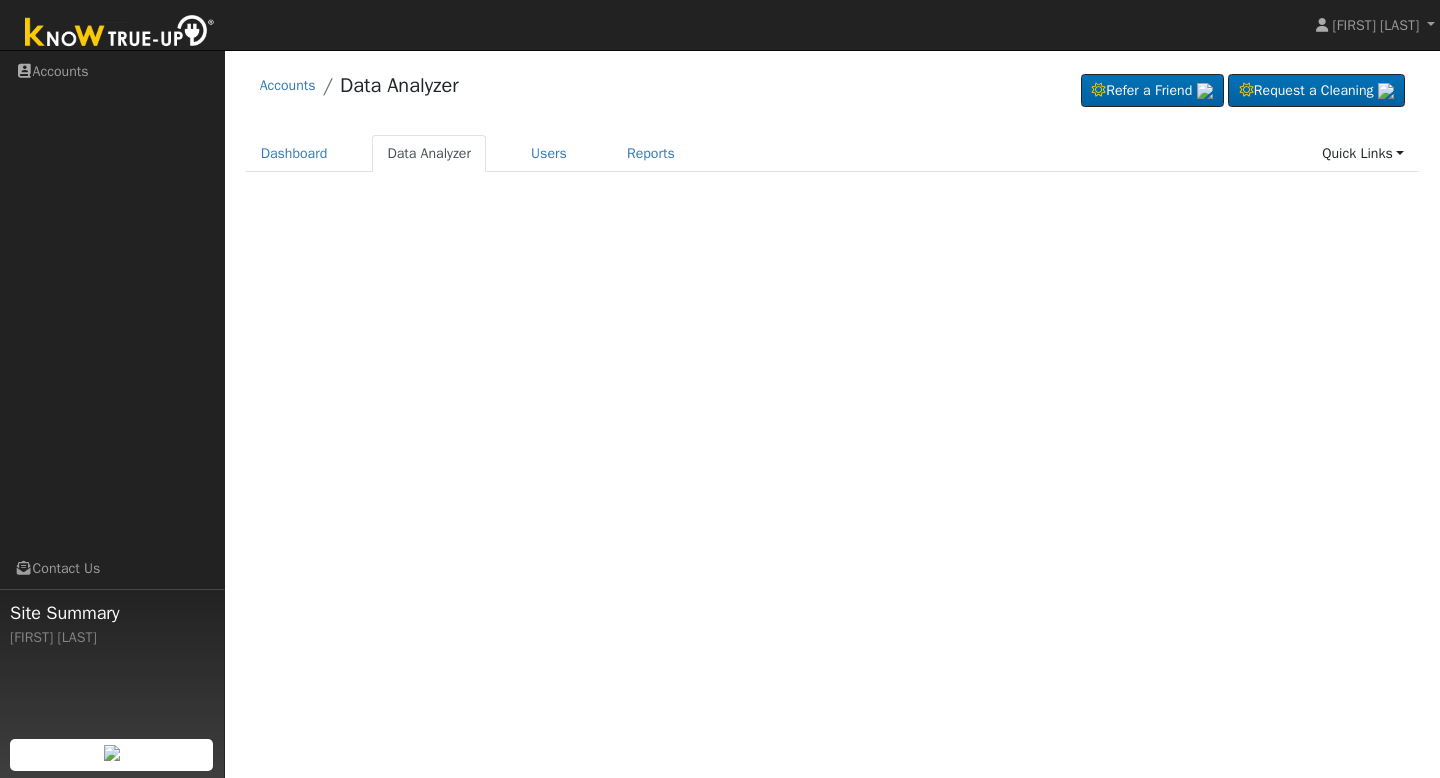 scroll, scrollTop: 0, scrollLeft: 0, axis: both 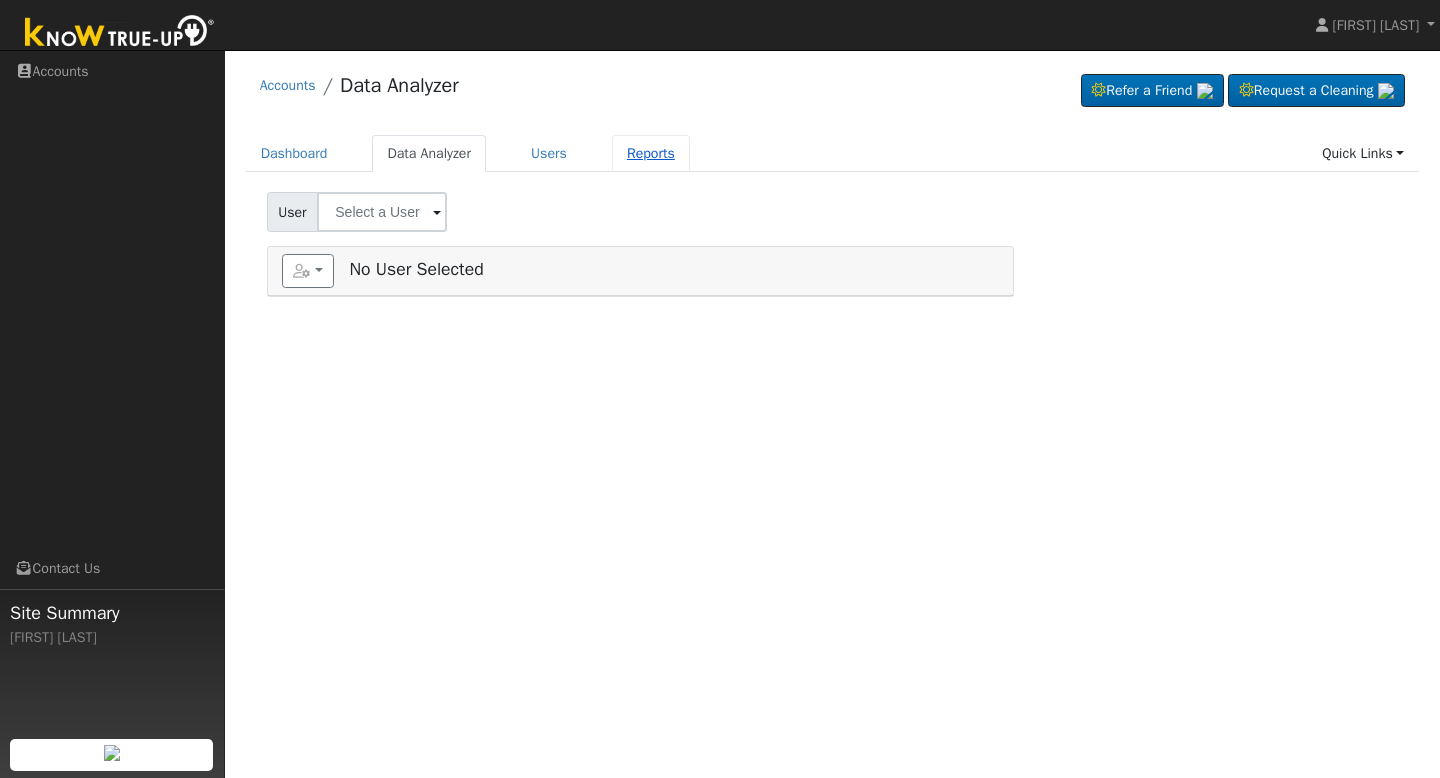 click on "Reports" at bounding box center (651, 153) 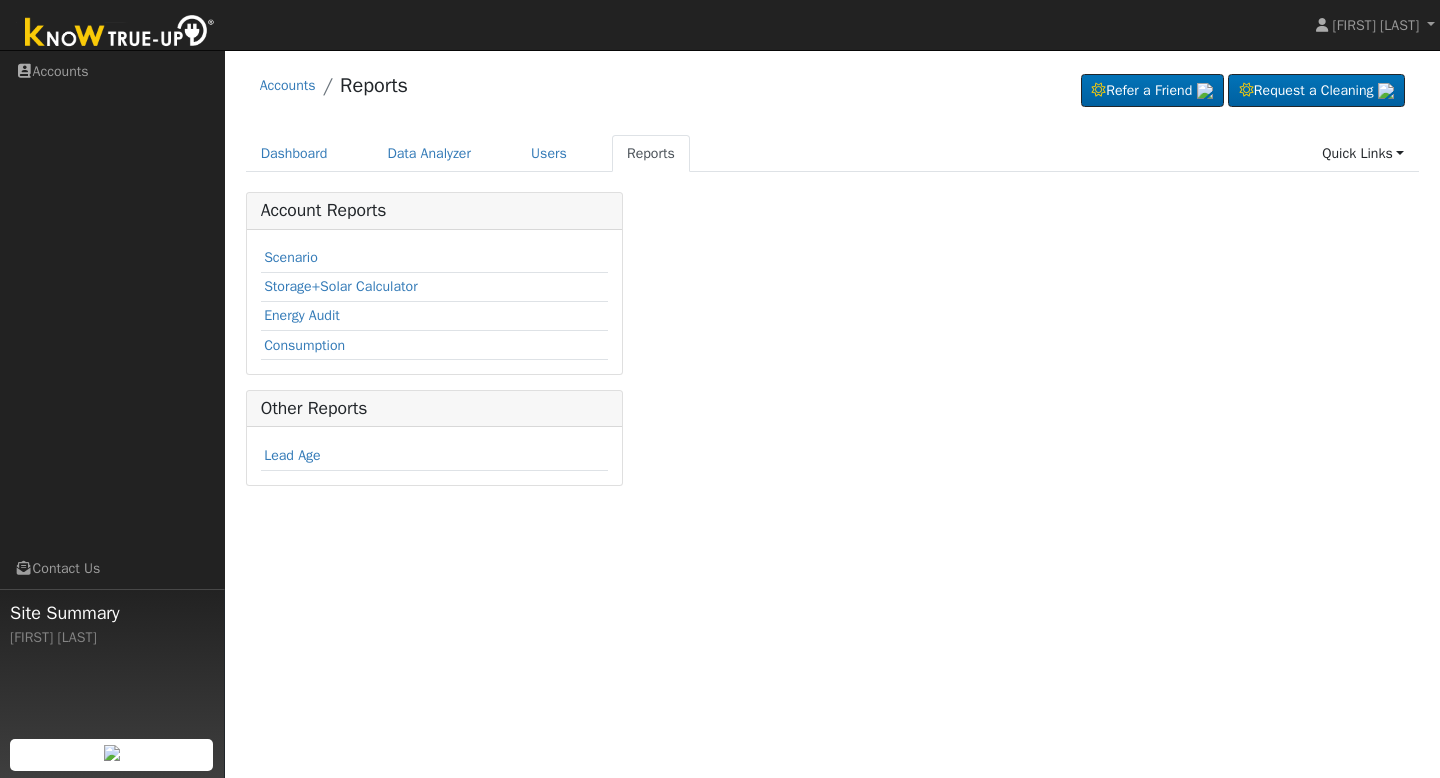 scroll, scrollTop: 0, scrollLeft: 0, axis: both 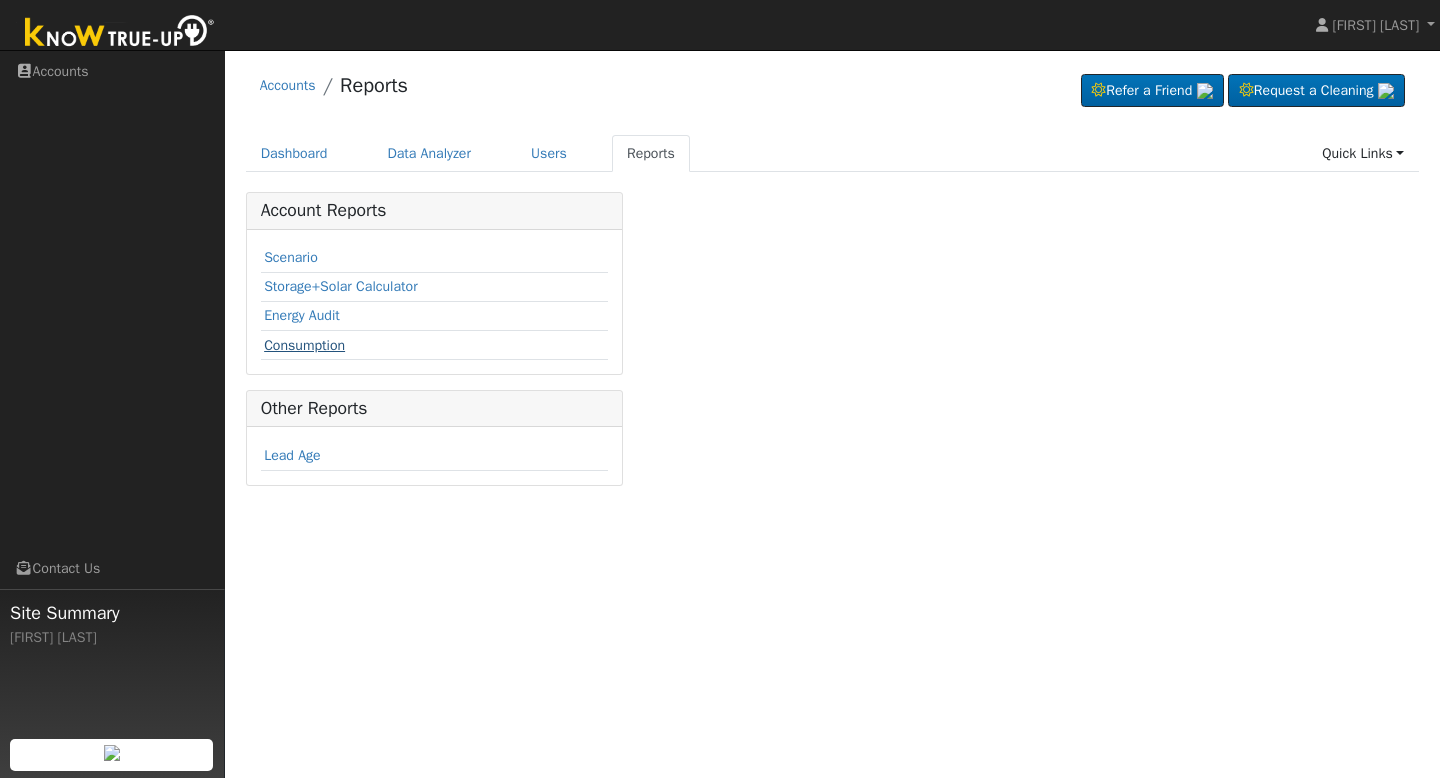 click on "Consumption" at bounding box center [304, 345] 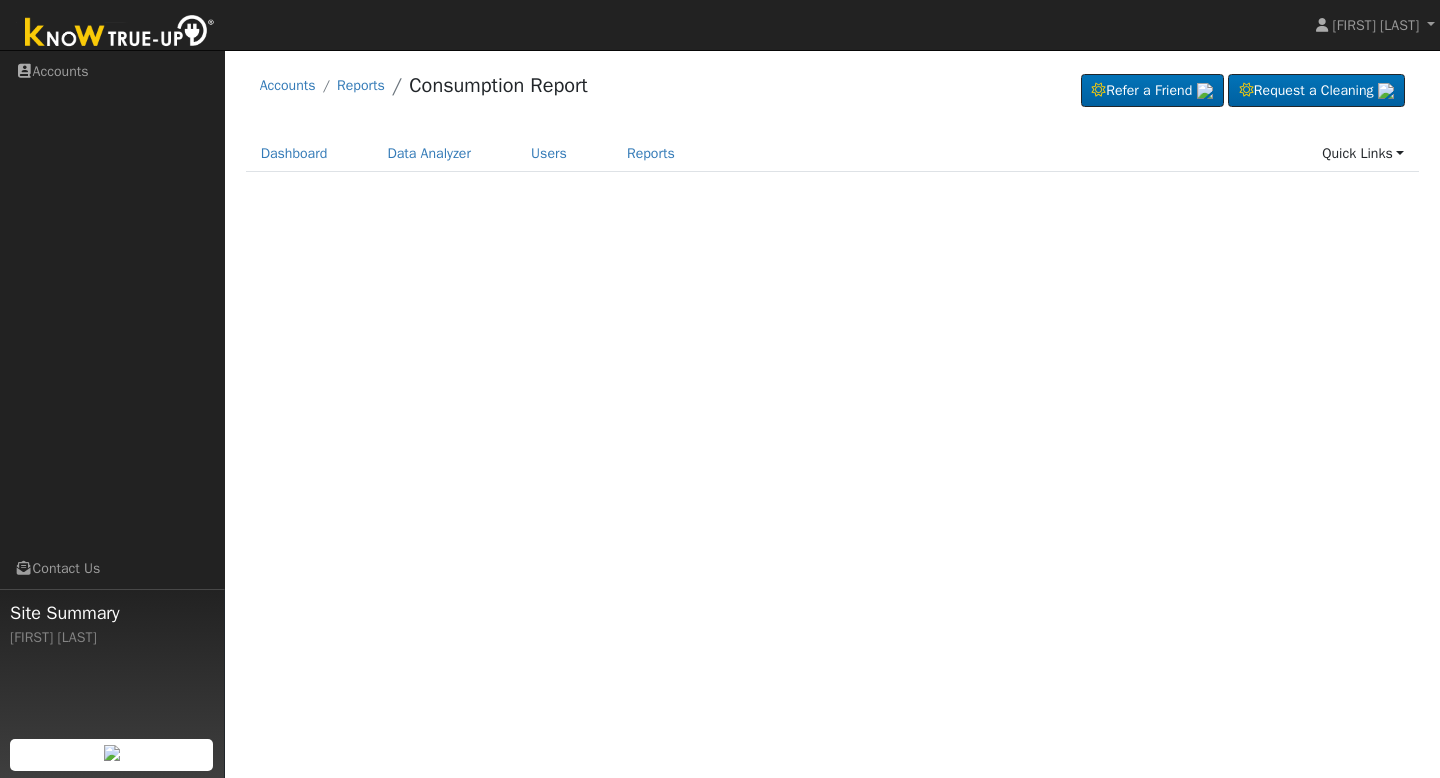 scroll, scrollTop: 0, scrollLeft: 0, axis: both 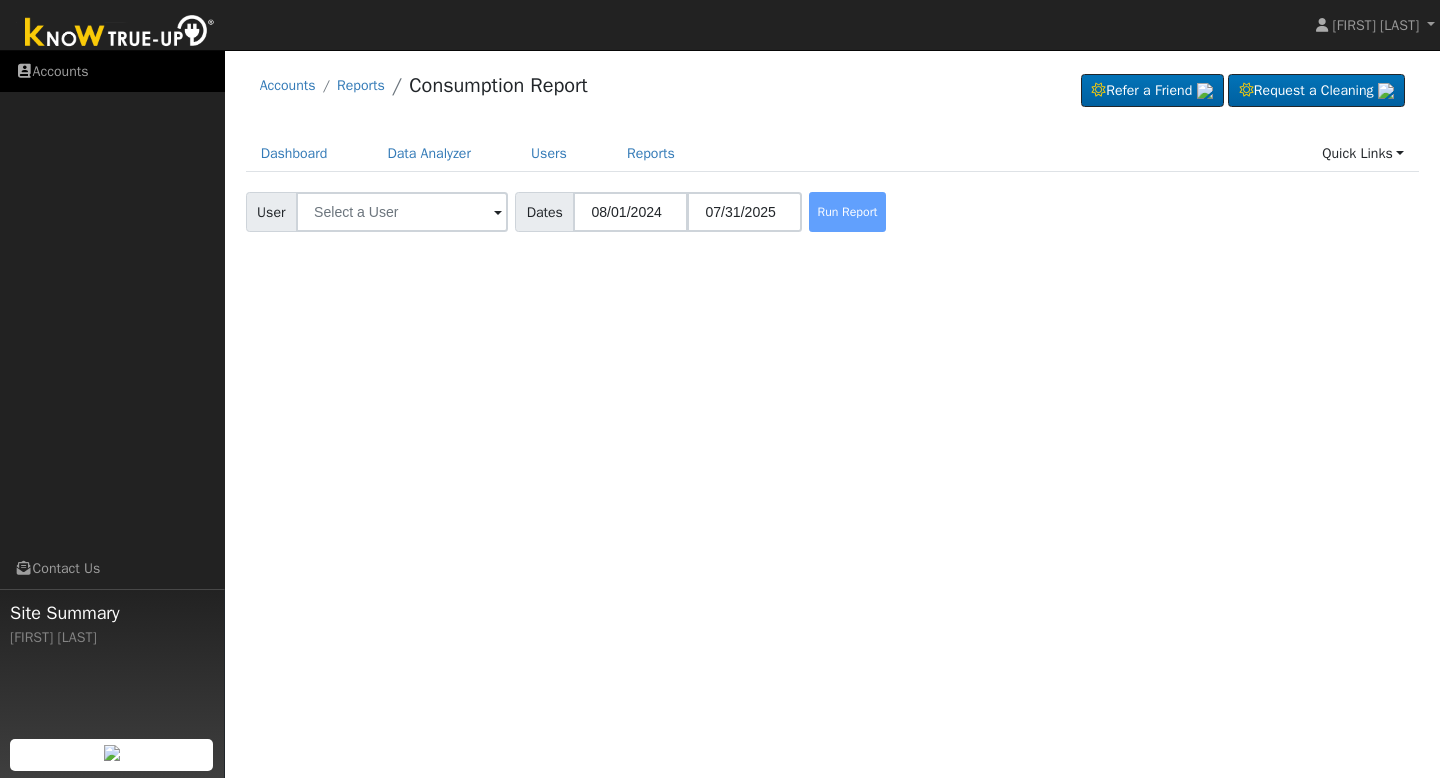 click on "Accounts" at bounding box center [112, 71] 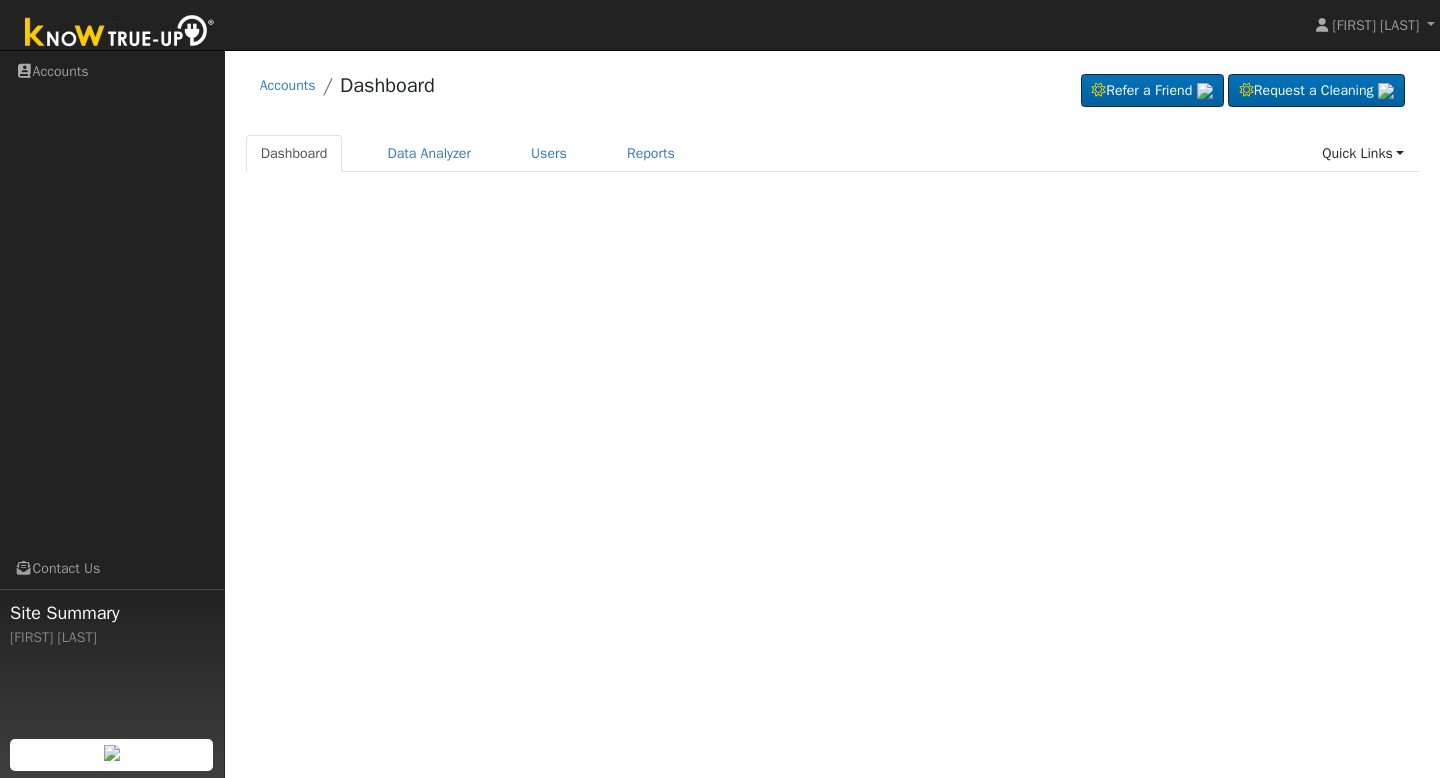 scroll, scrollTop: 0, scrollLeft: 0, axis: both 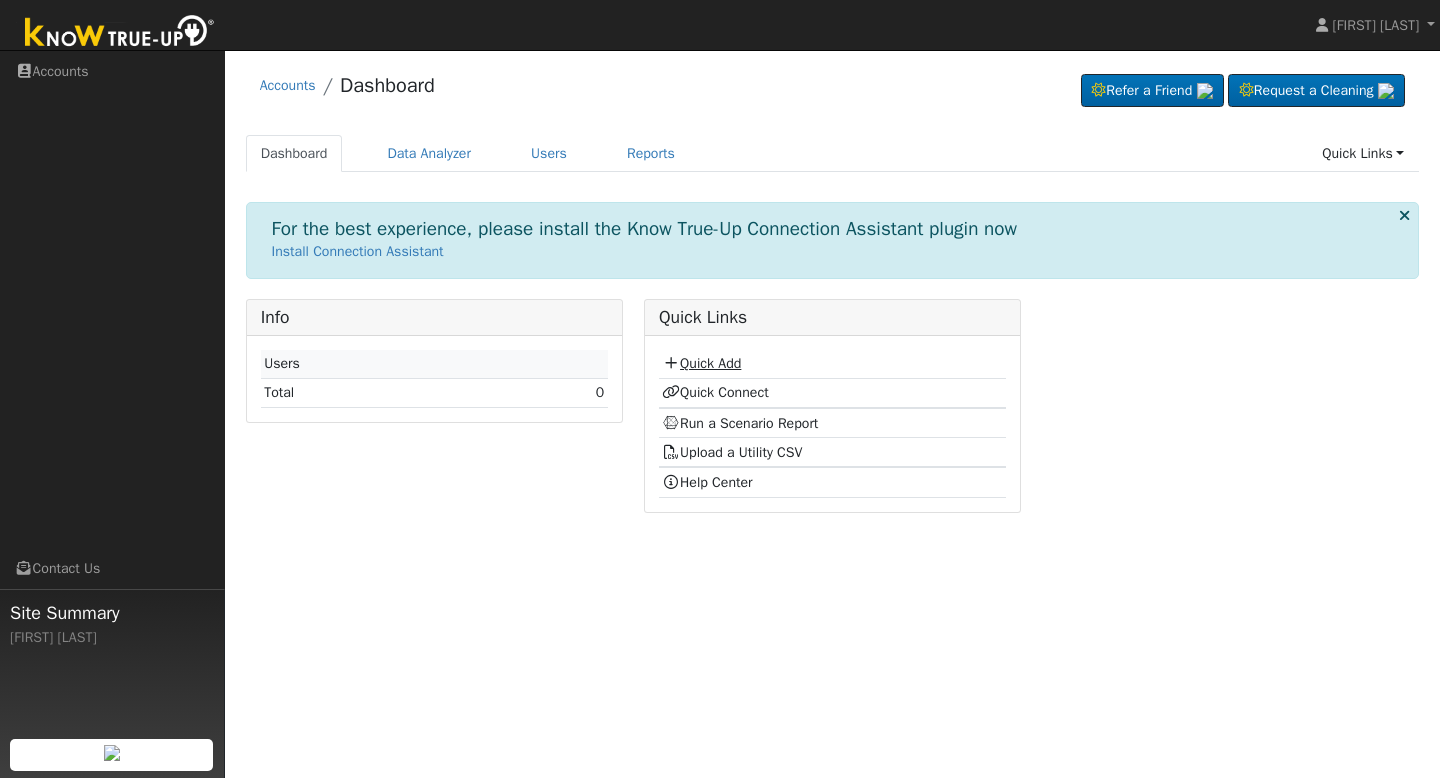 click on "Quick Add" at bounding box center (701, 363) 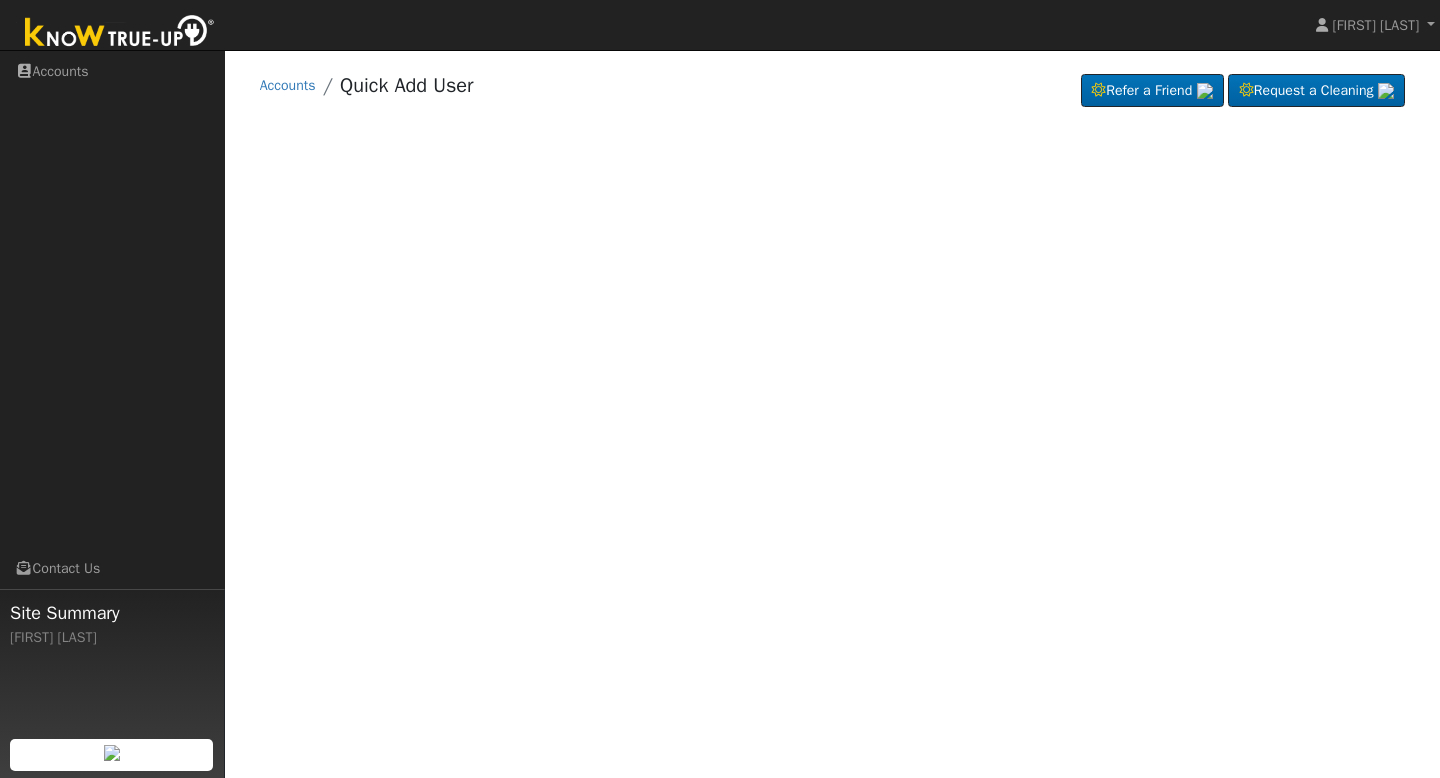 scroll, scrollTop: 0, scrollLeft: 0, axis: both 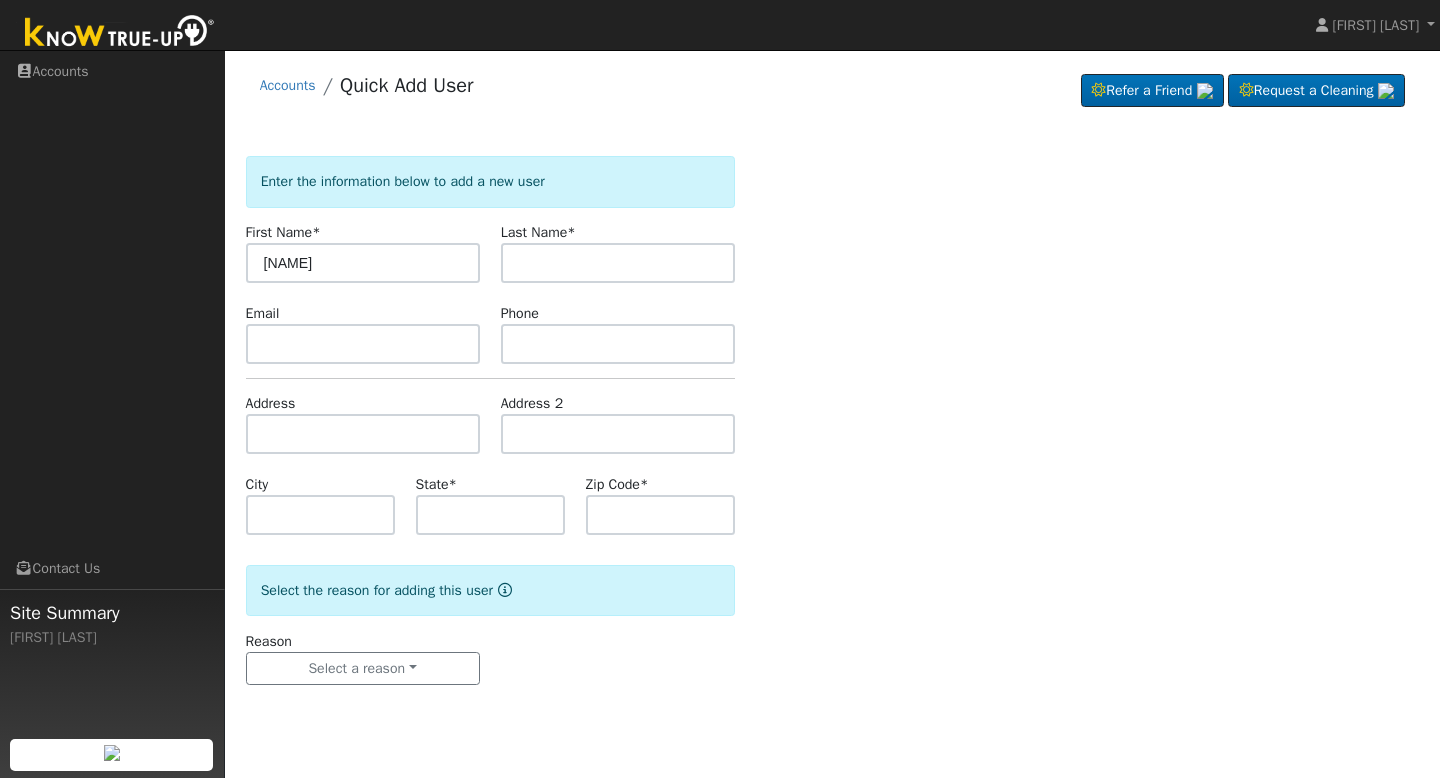 type on "[NAME]" 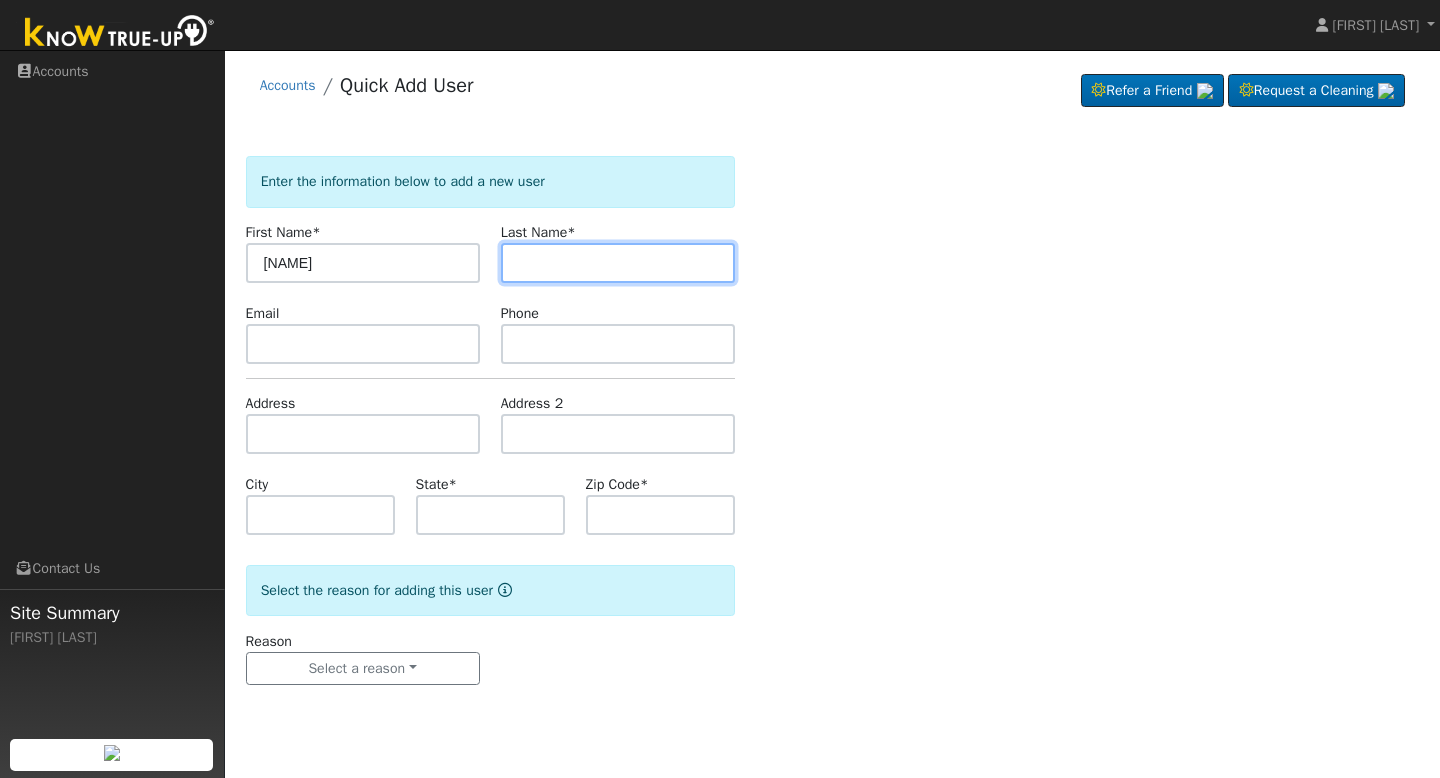 type on "t" 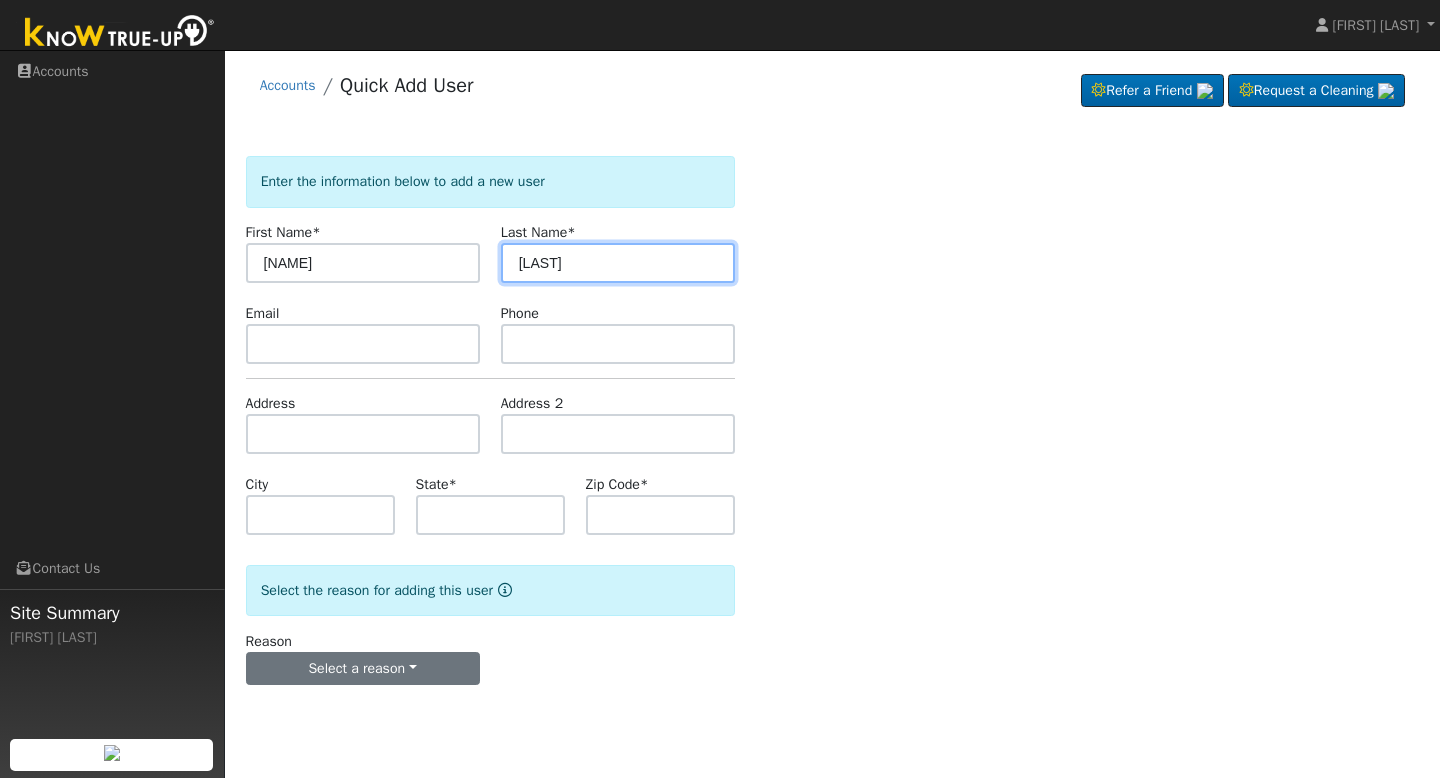type on "[LAST]" 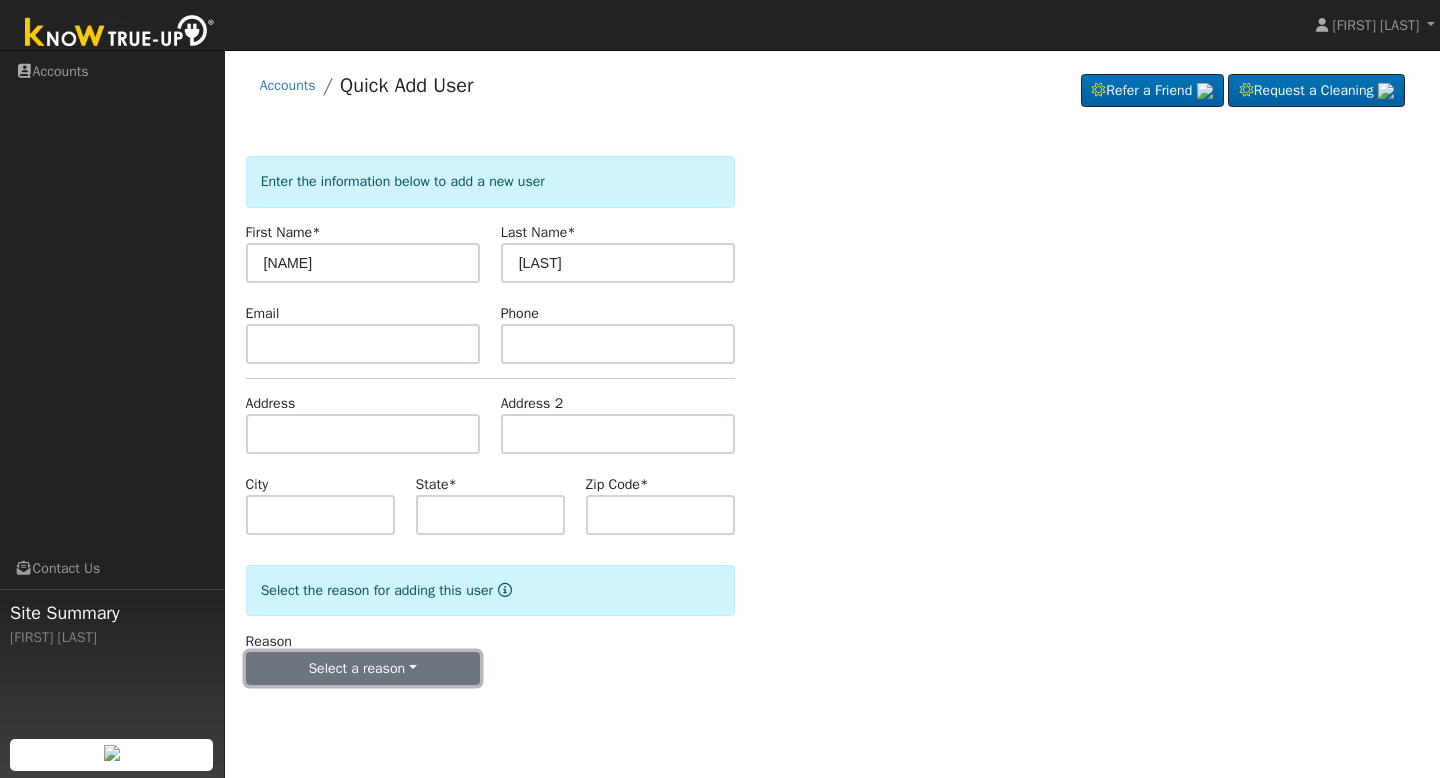 click on "Select a reason" at bounding box center [363, 669] 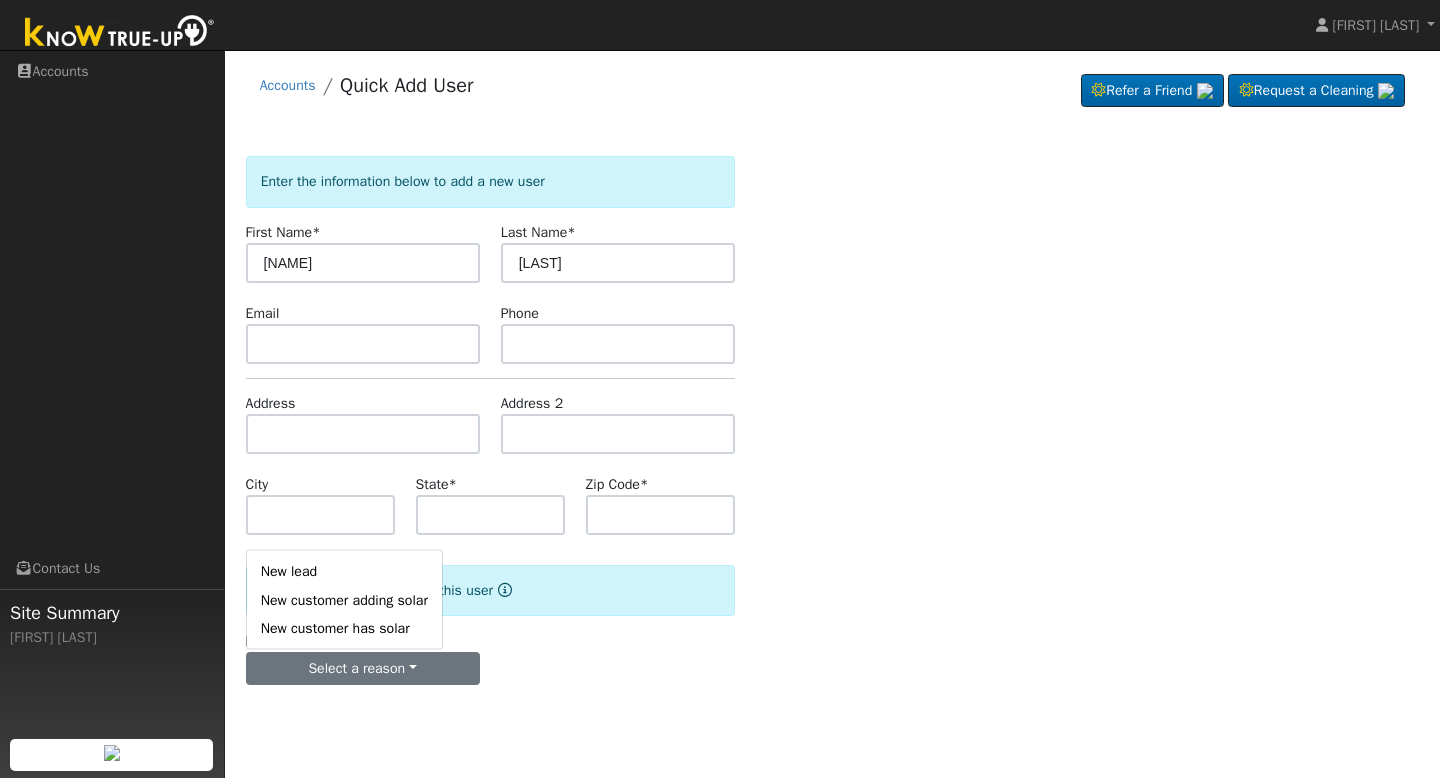 click on "First Name  * [NAME] Last Name  * [LAST] Email [EMAIL] Phone Address [NUMBER] [STREET] Address 2 City [CITY] State  * [STATE]  * [POSTAL_CODE]  Select the reason for adding this user  Reason Select a reason New lead New customer adding solar New customer has solar Settings Salesperson [FIRST] [LAST] Requested Utility Requested Inverter Enable Access Email Notifications No Emails No Emails Weekly Emails Monthly Emails No Yes" at bounding box center (833, 440) 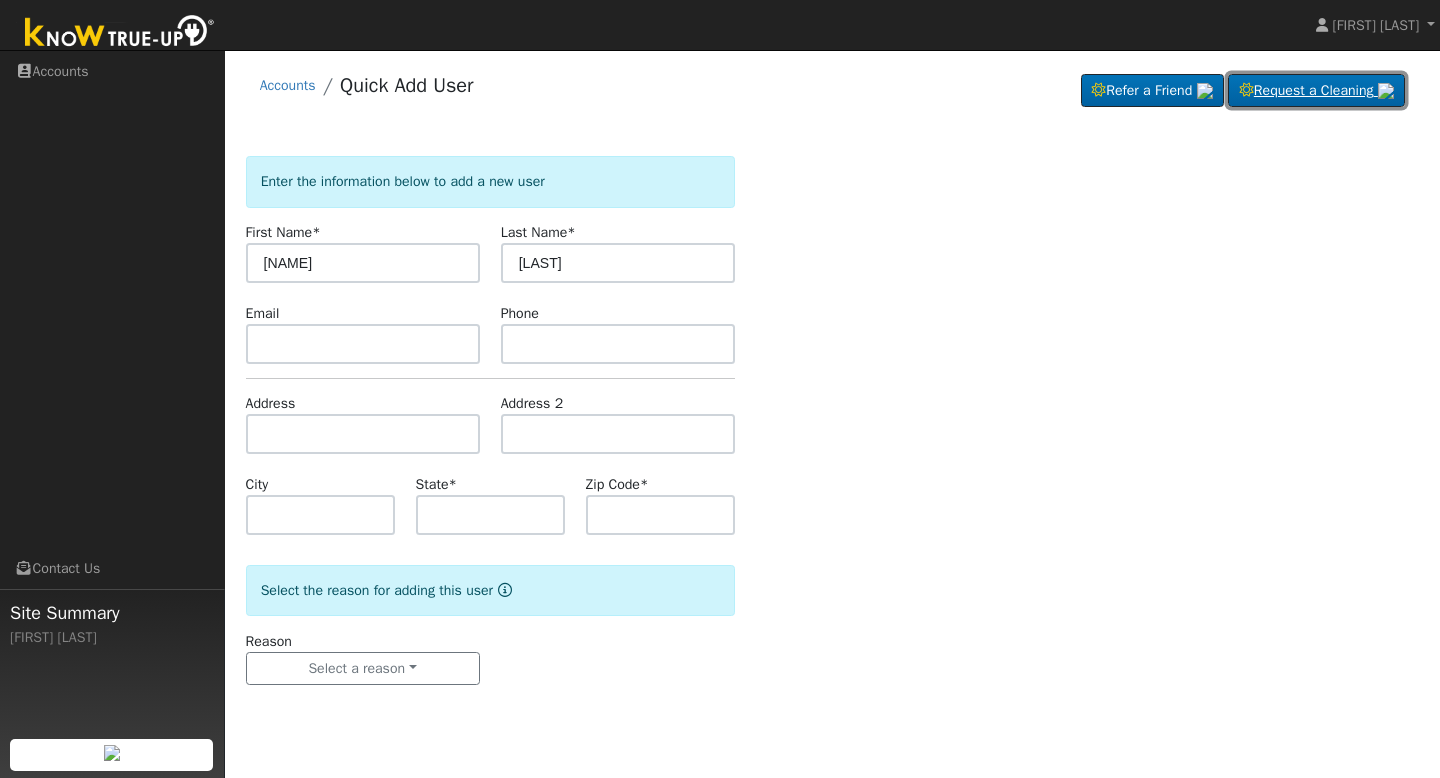 click on "Request a Cleaning" at bounding box center [1316, 91] 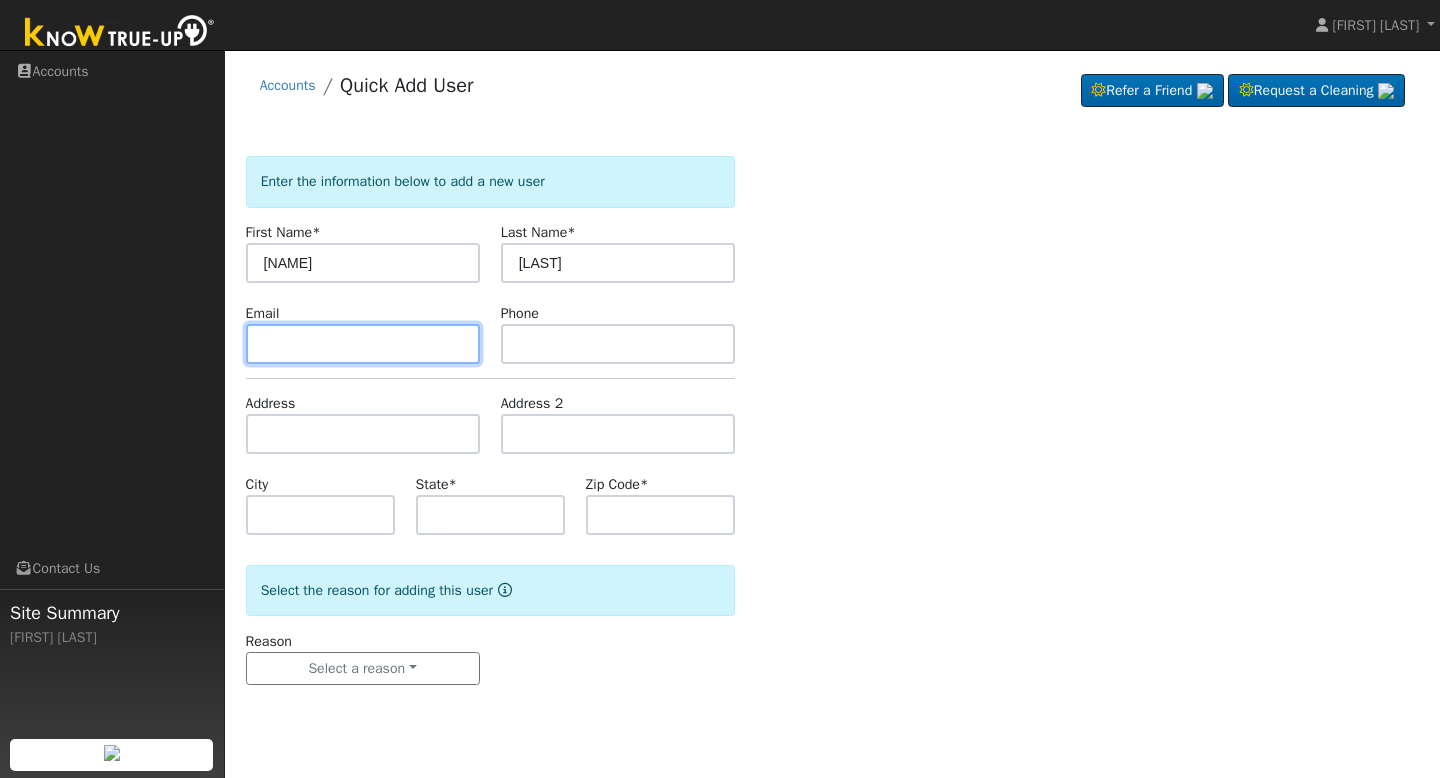 click at bounding box center (363, 344) 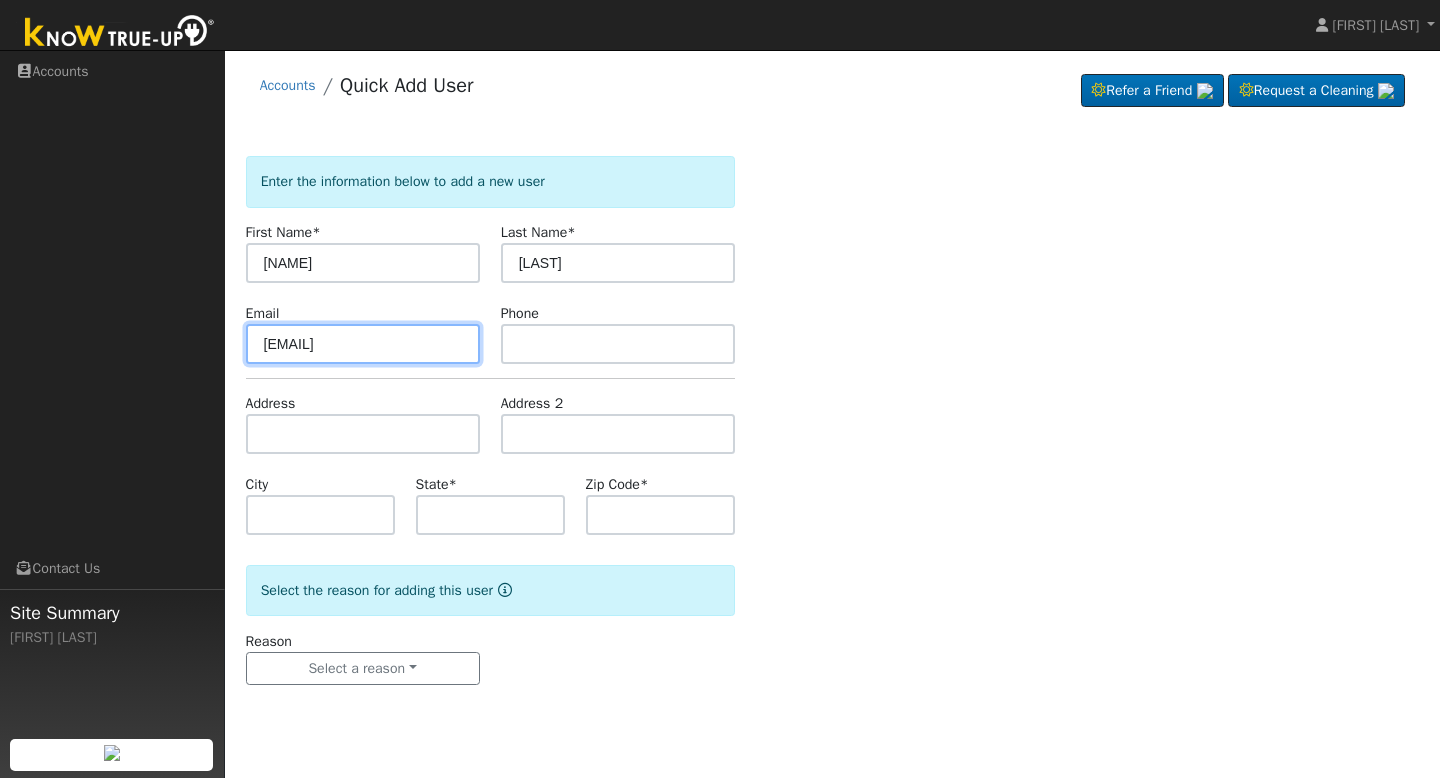 type on "[EMAIL]" 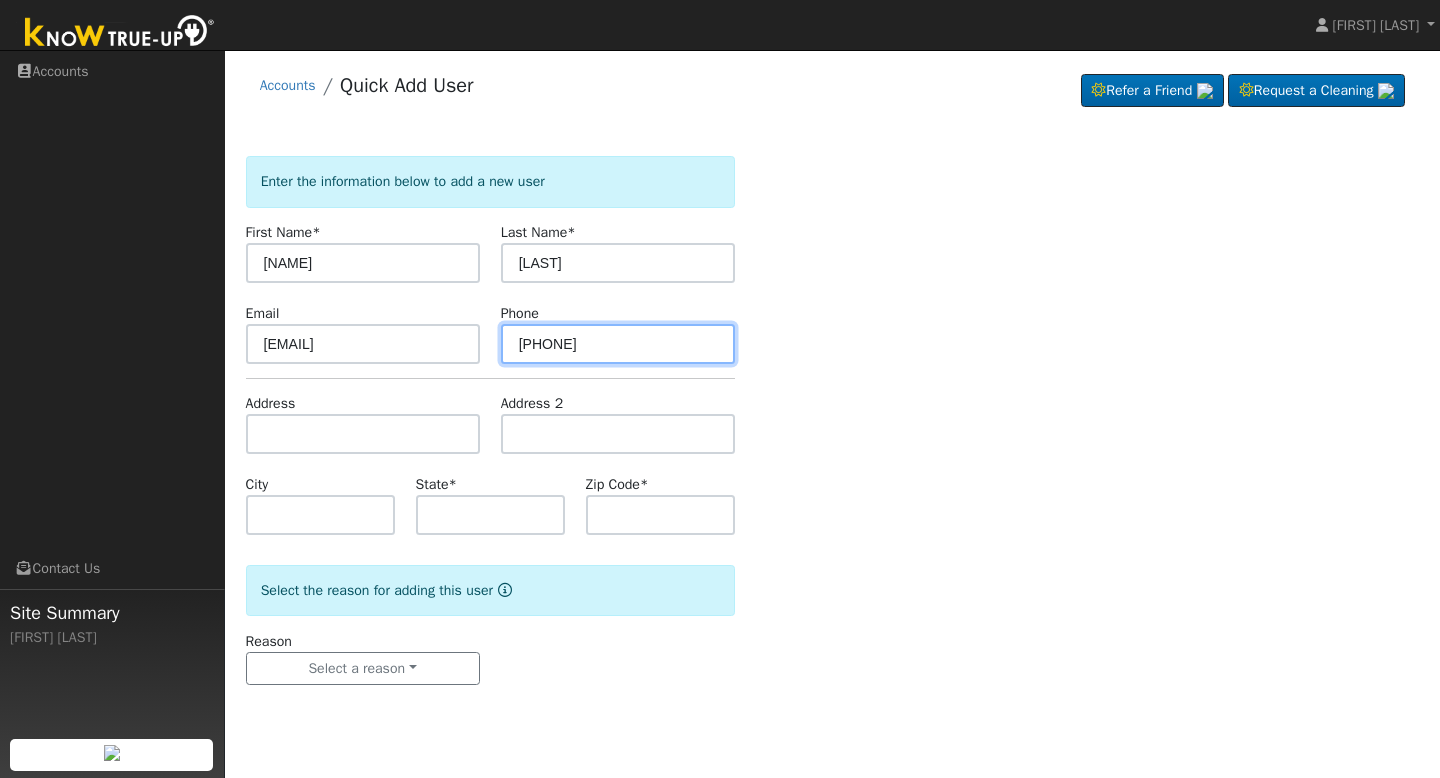 type on "8183703726" 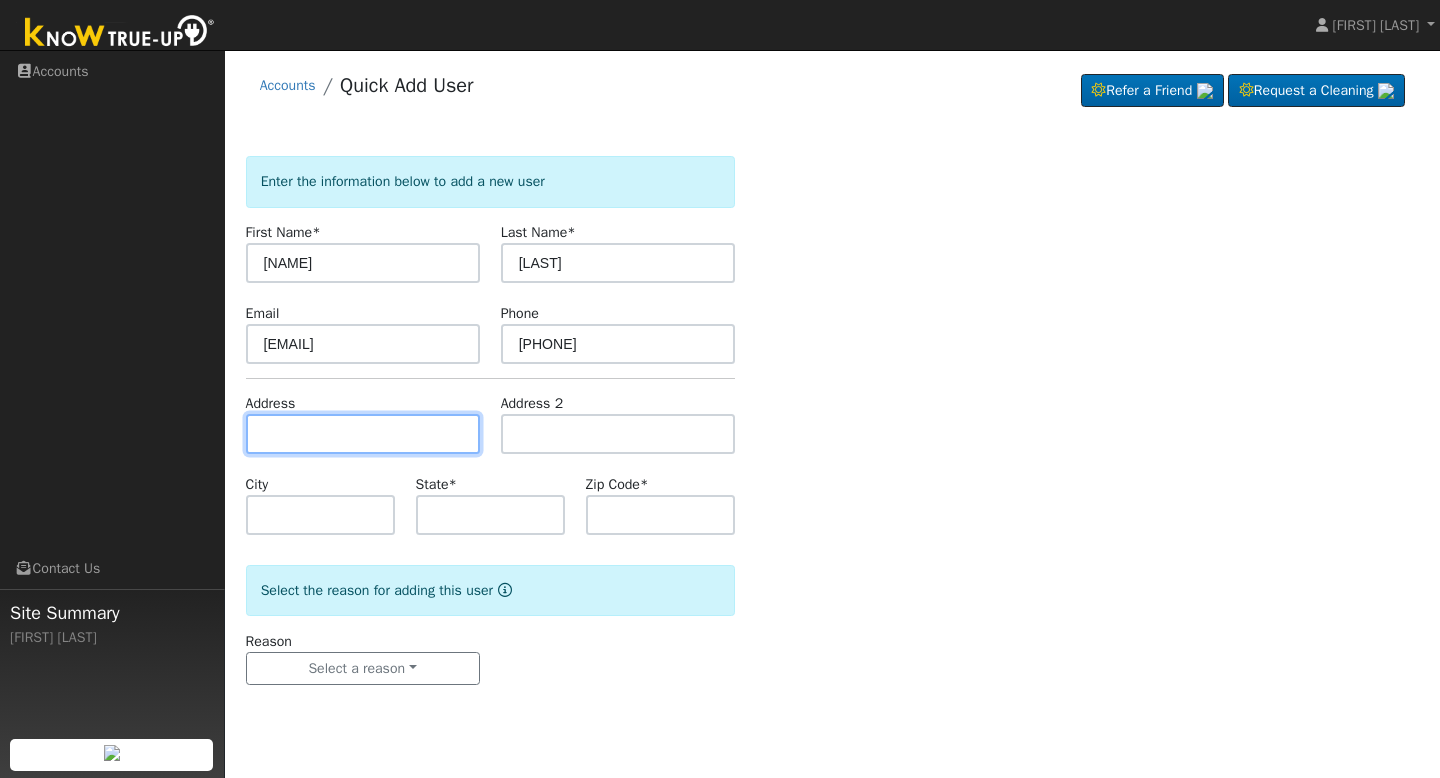 click at bounding box center (363, 434) 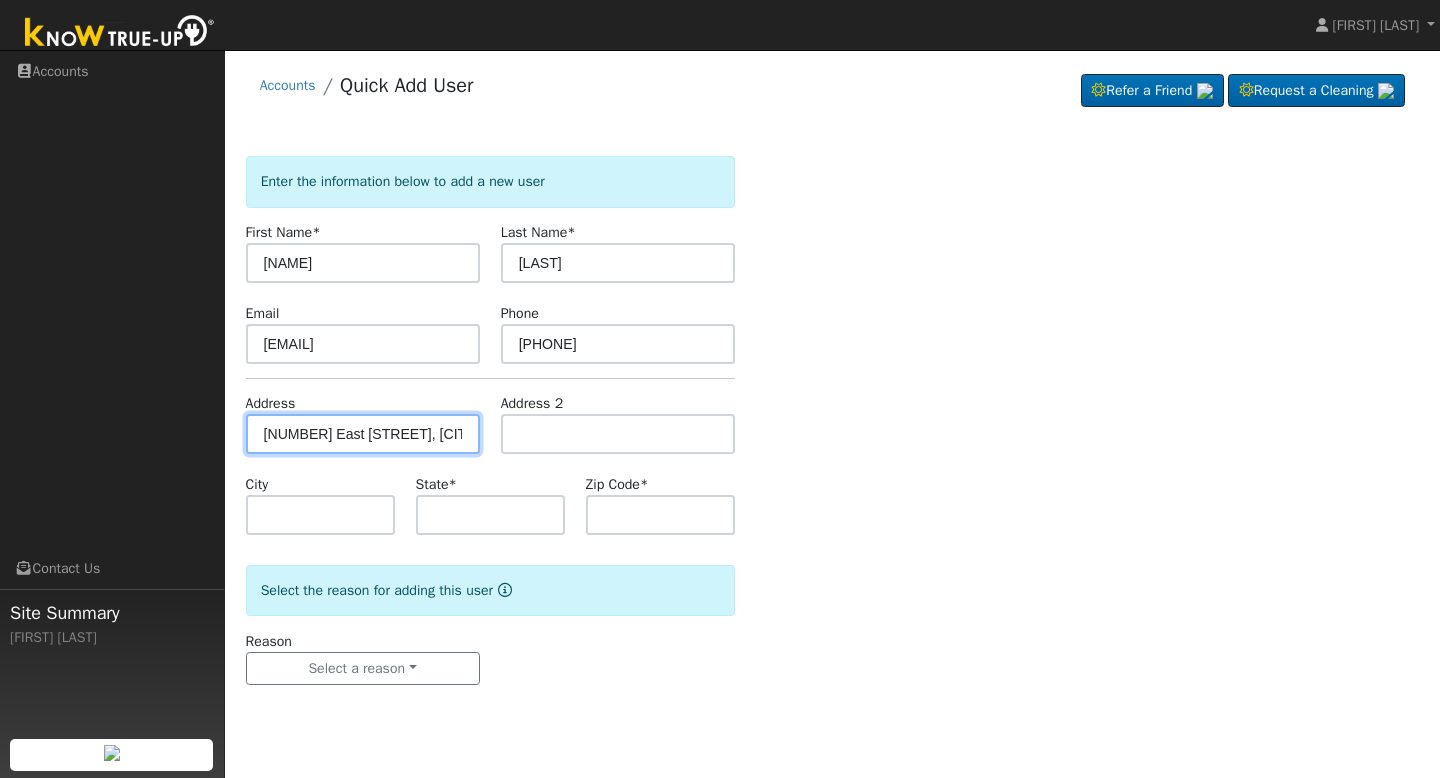type on "13195 East Parlier Avenue" 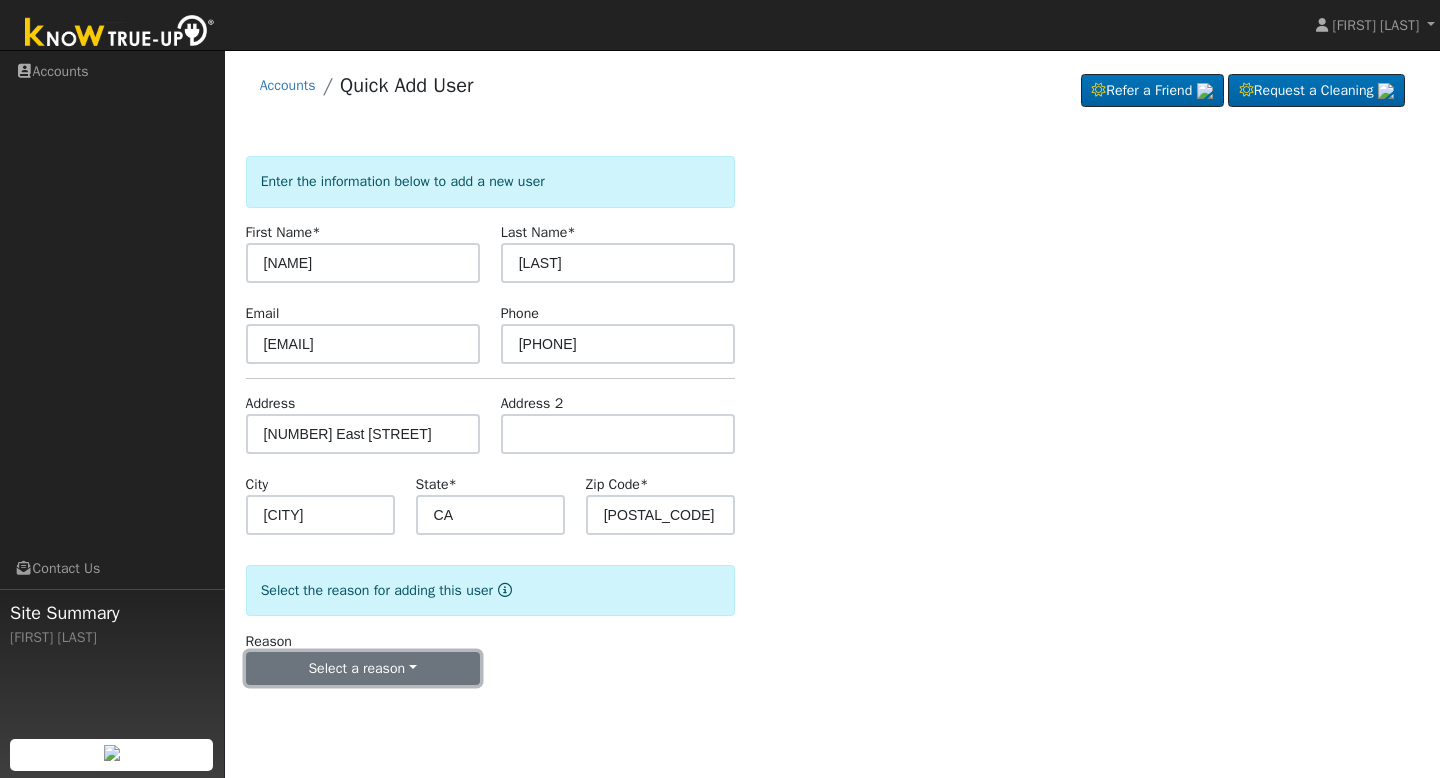 click on "Select a reason" at bounding box center (363, 669) 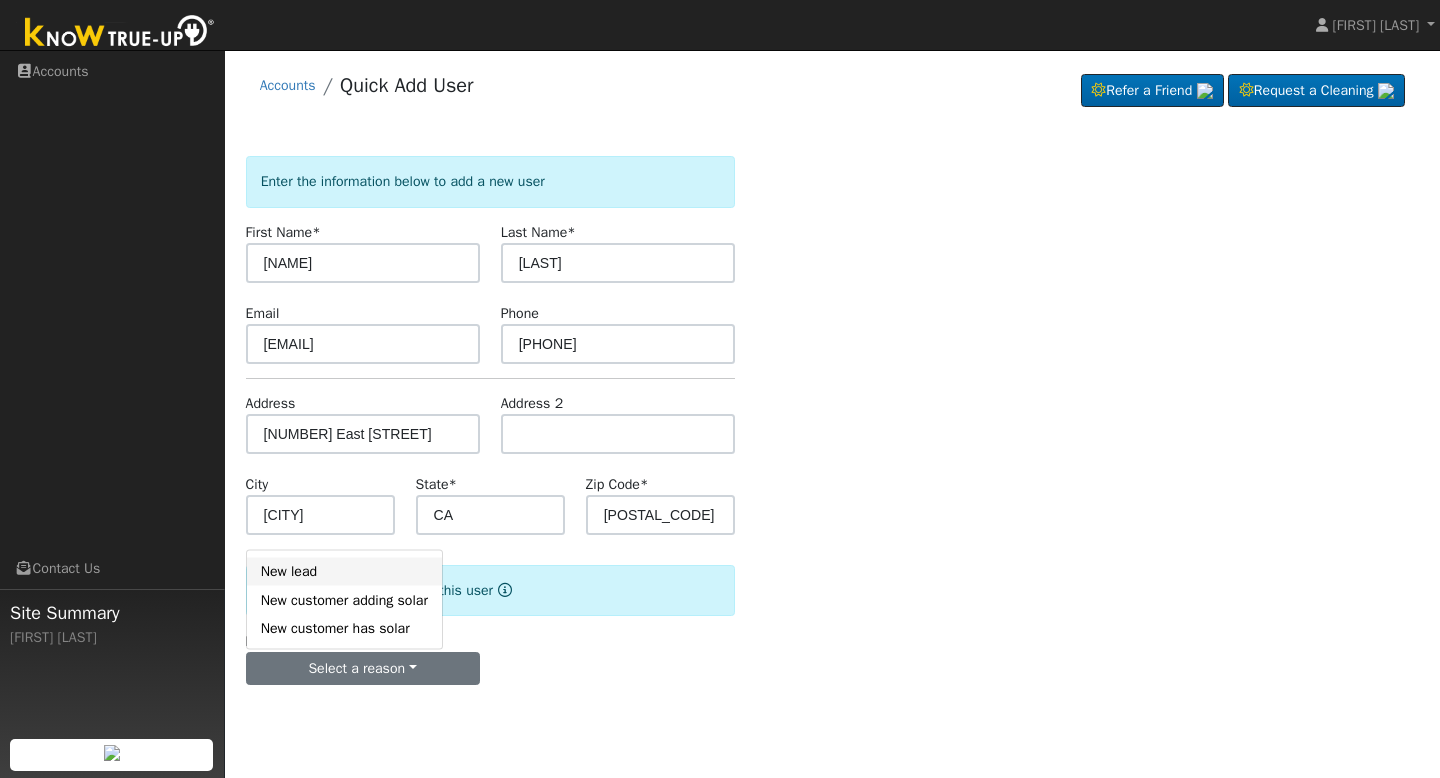 click on "New lead" at bounding box center [344, 571] 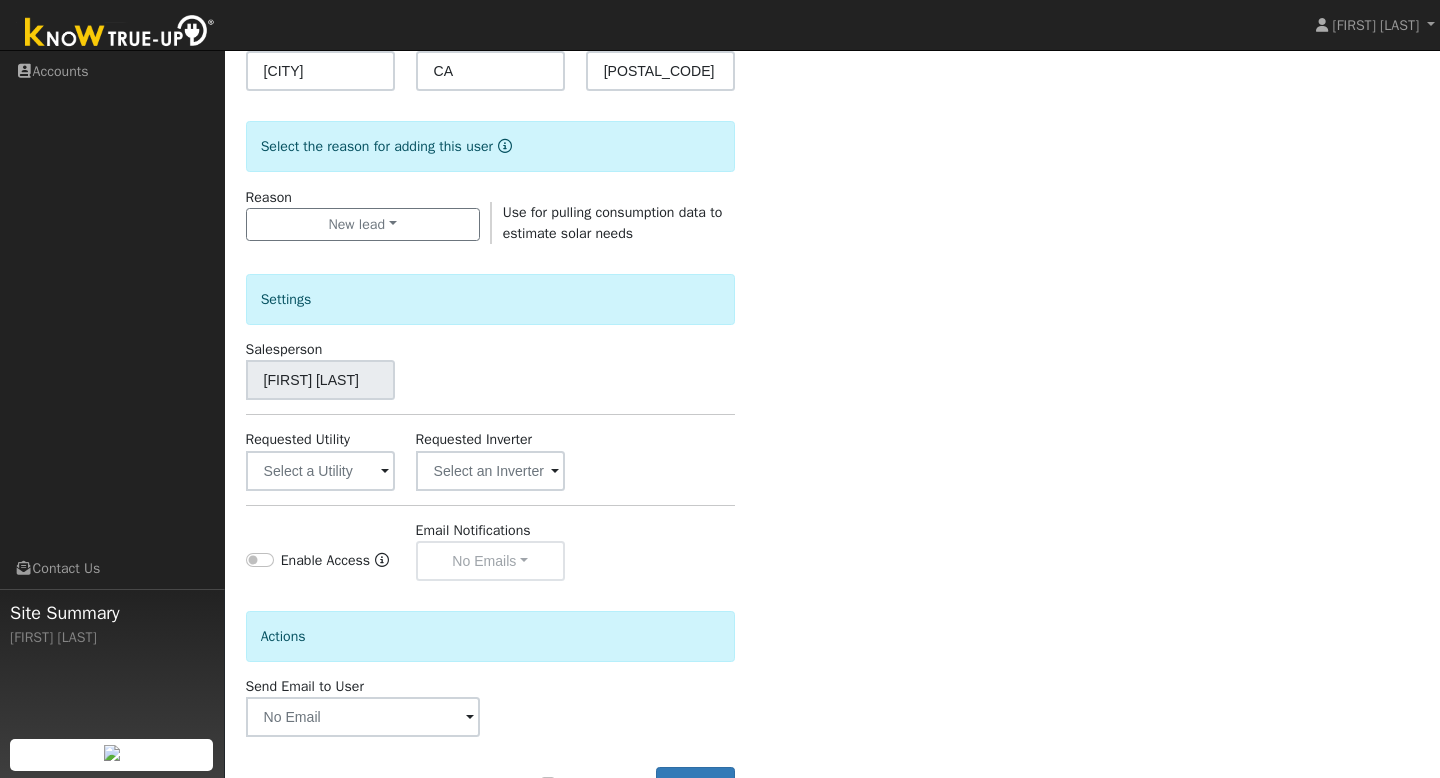 scroll, scrollTop: 452, scrollLeft: 0, axis: vertical 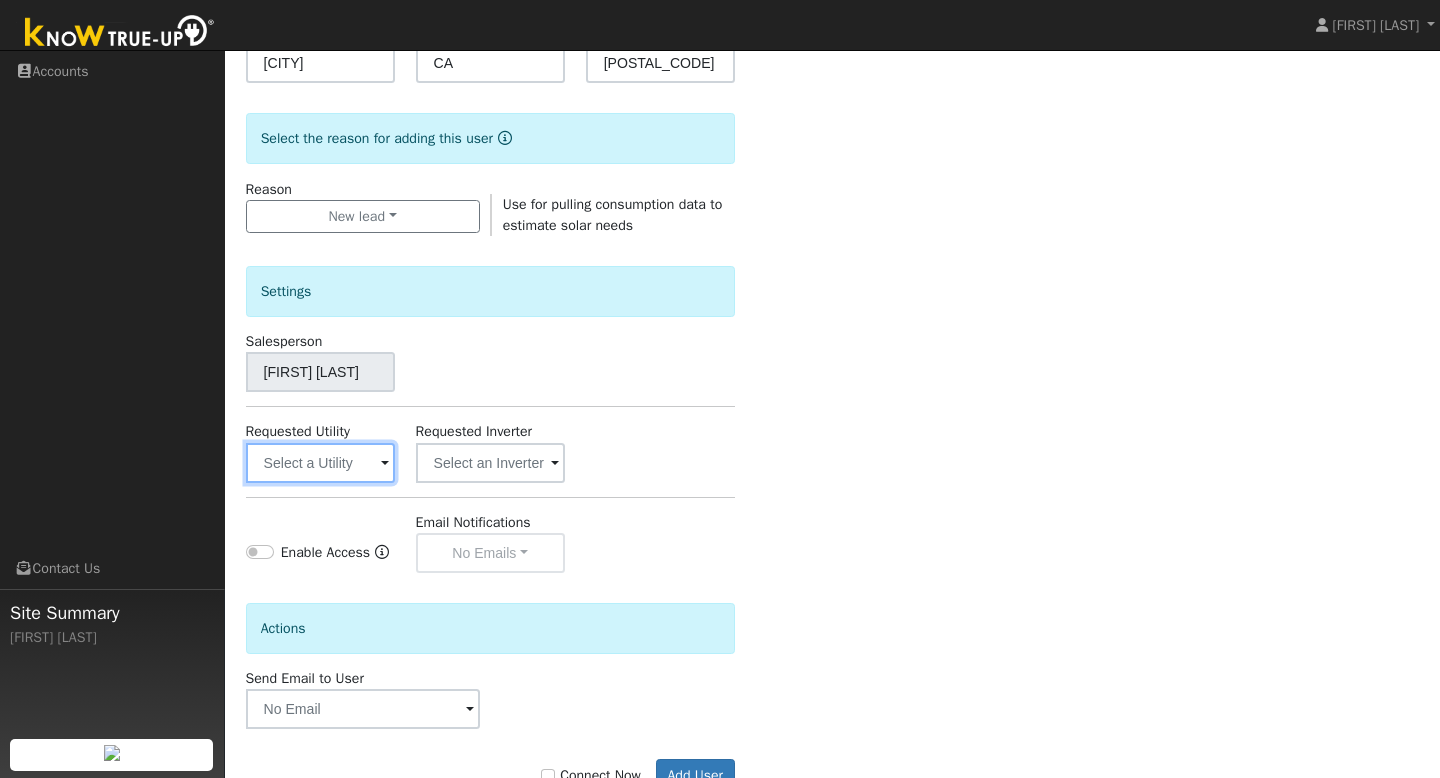 click at bounding box center [320, 463] 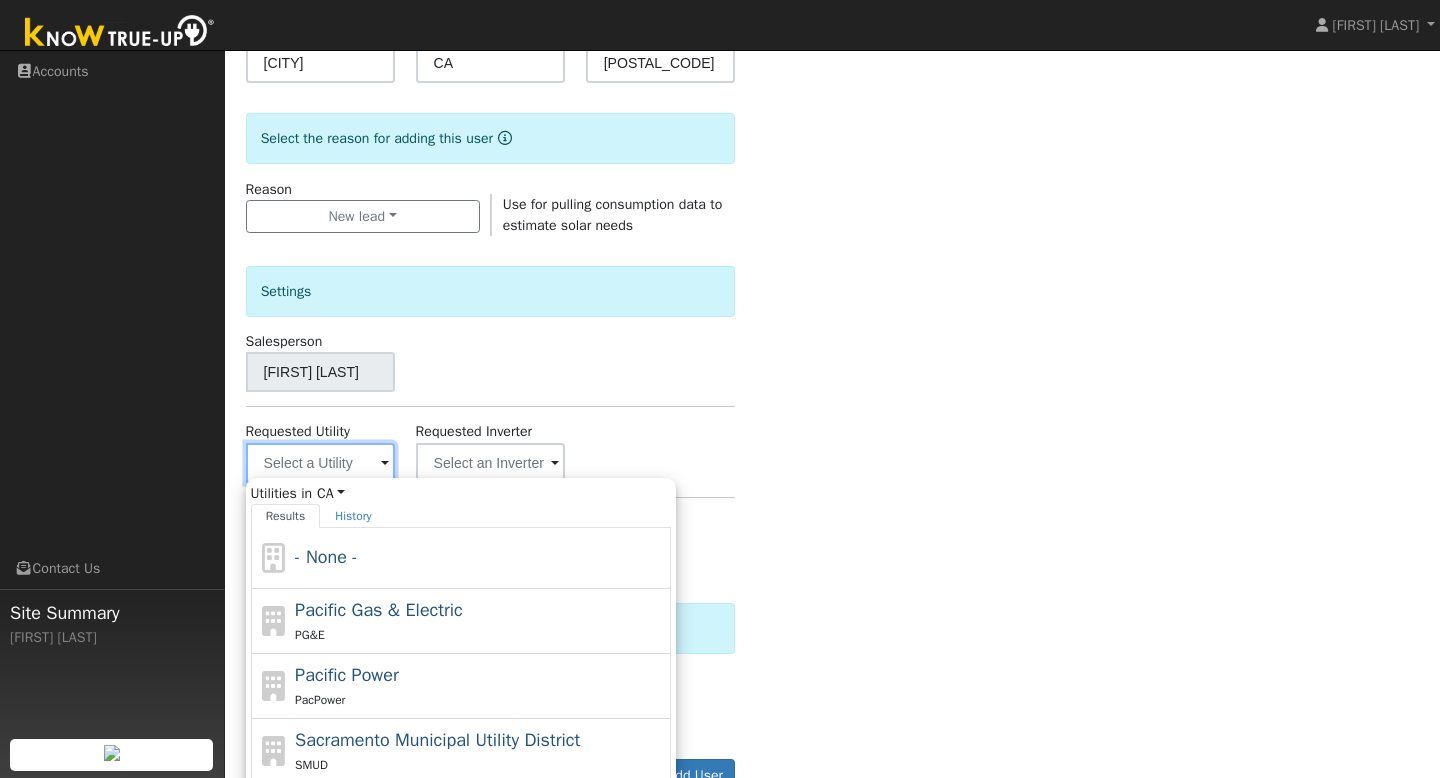 click at bounding box center [320, 463] 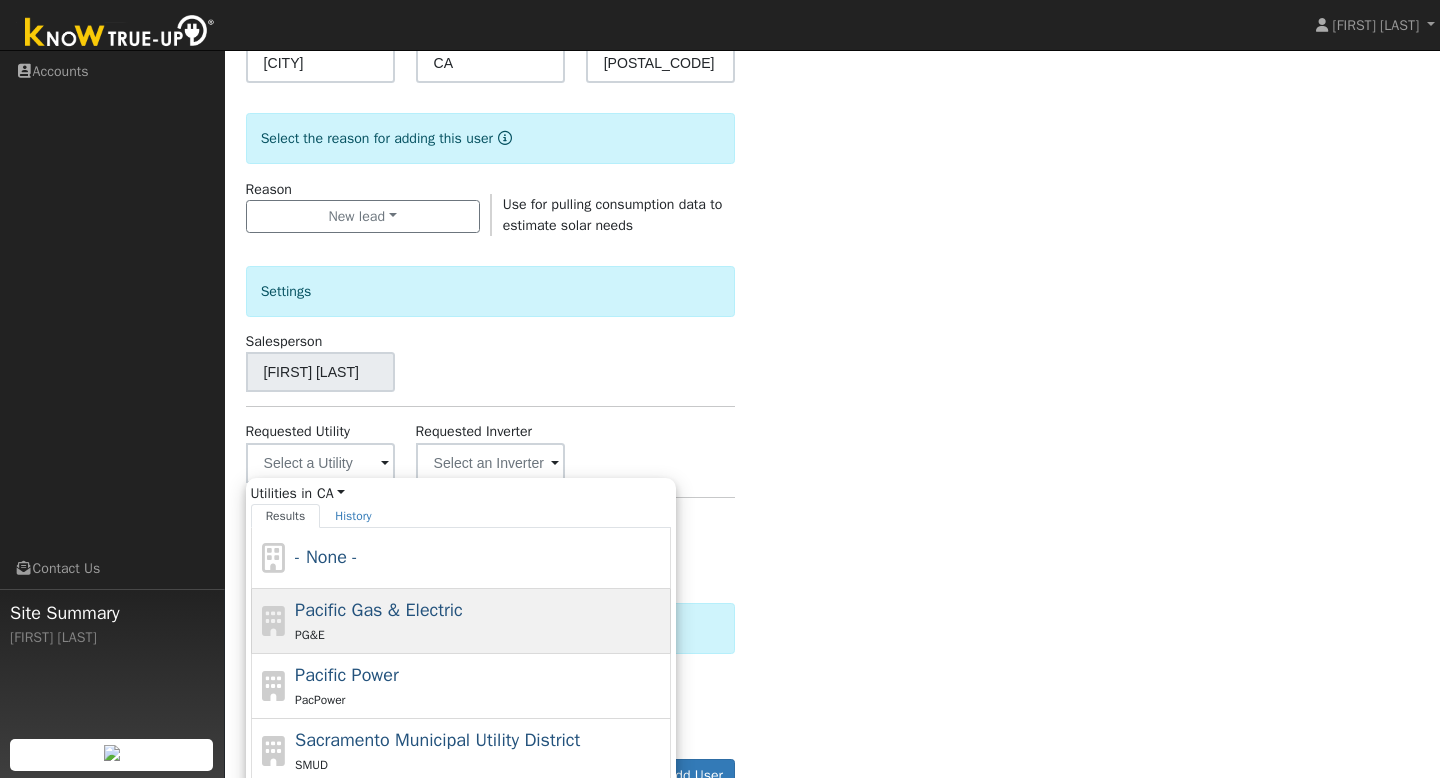 click on "PG&E" at bounding box center (480, 634) 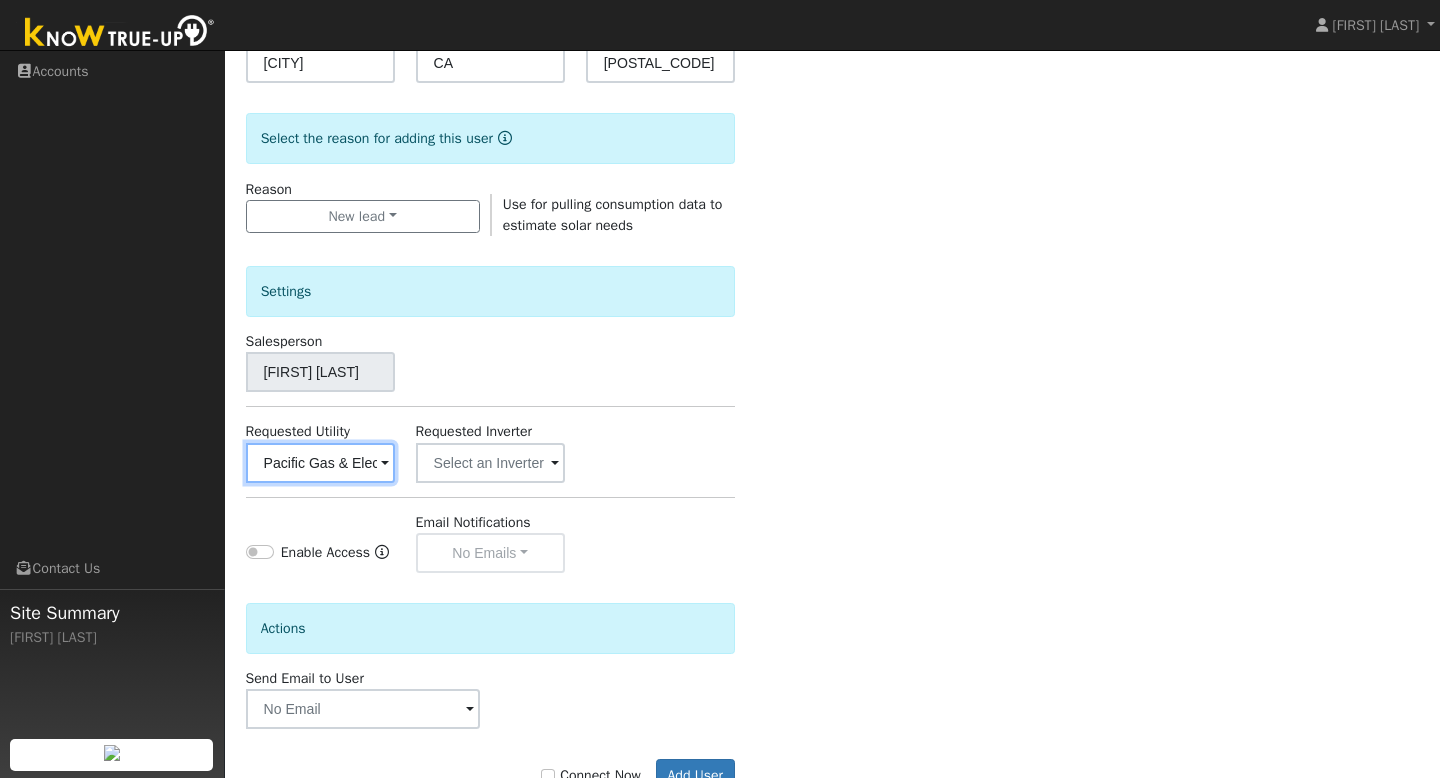 scroll, scrollTop: 0, scrollLeft: 22, axis: horizontal 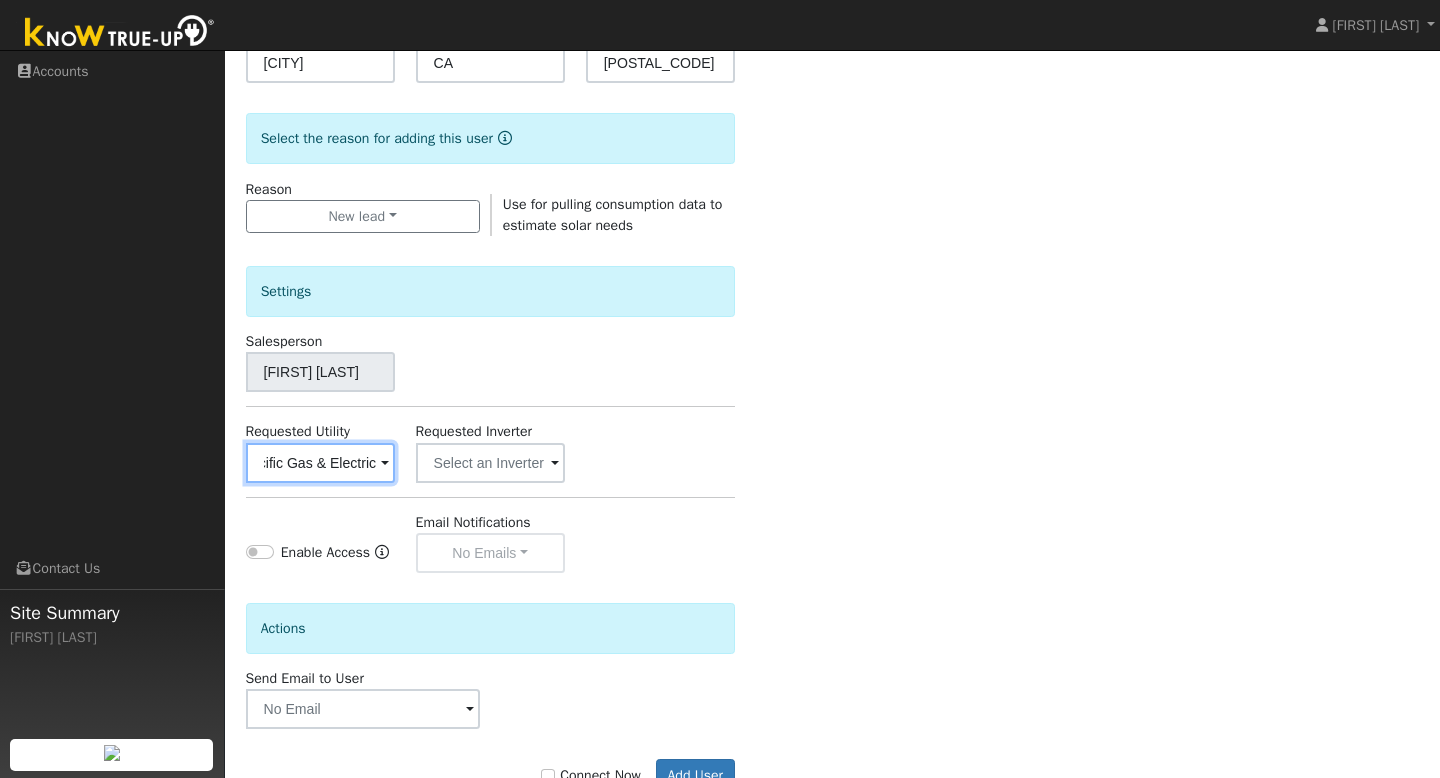 click on "Pacific Gas & Electric" at bounding box center (320, 463) 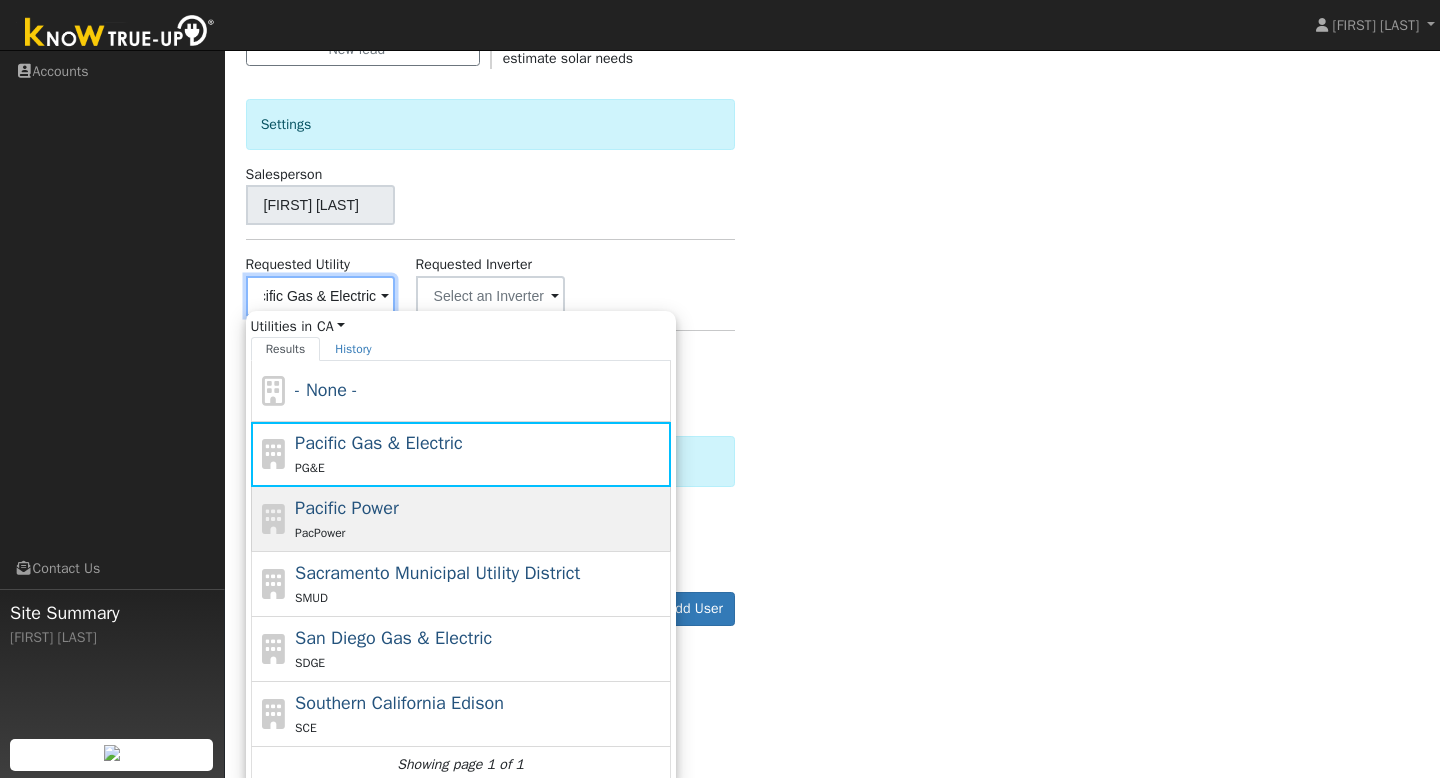 scroll, scrollTop: 629, scrollLeft: 0, axis: vertical 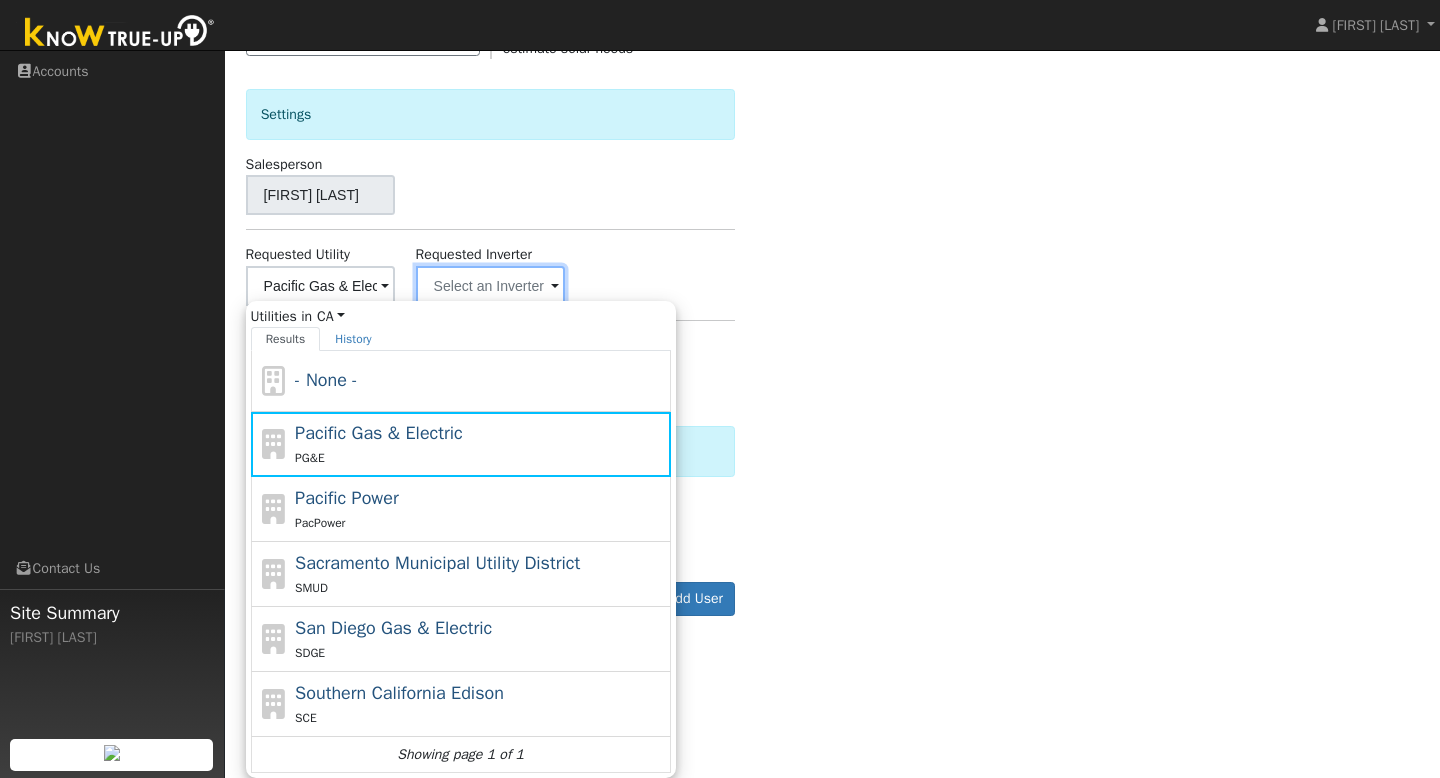 click at bounding box center [320, 286] 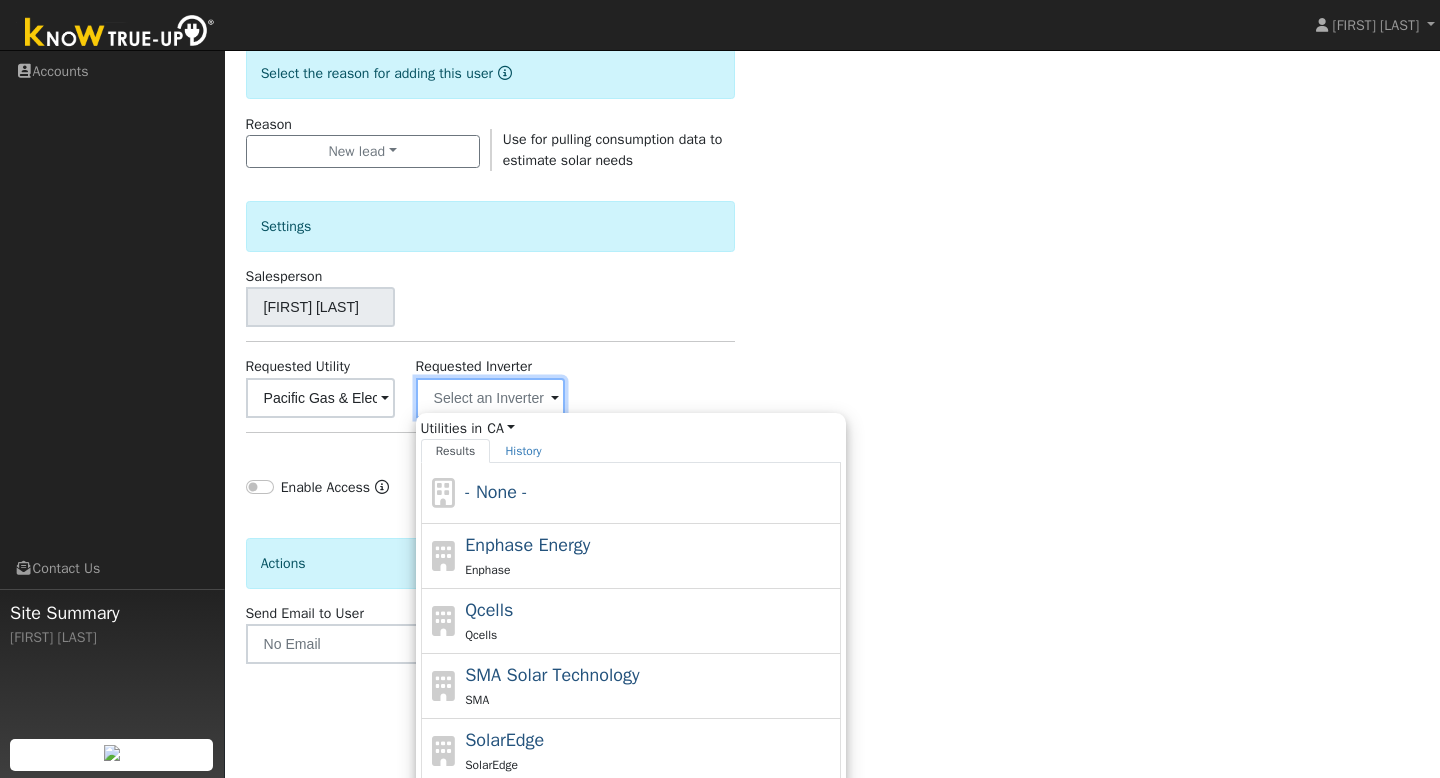 scroll, scrollTop: 629, scrollLeft: 0, axis: vertical 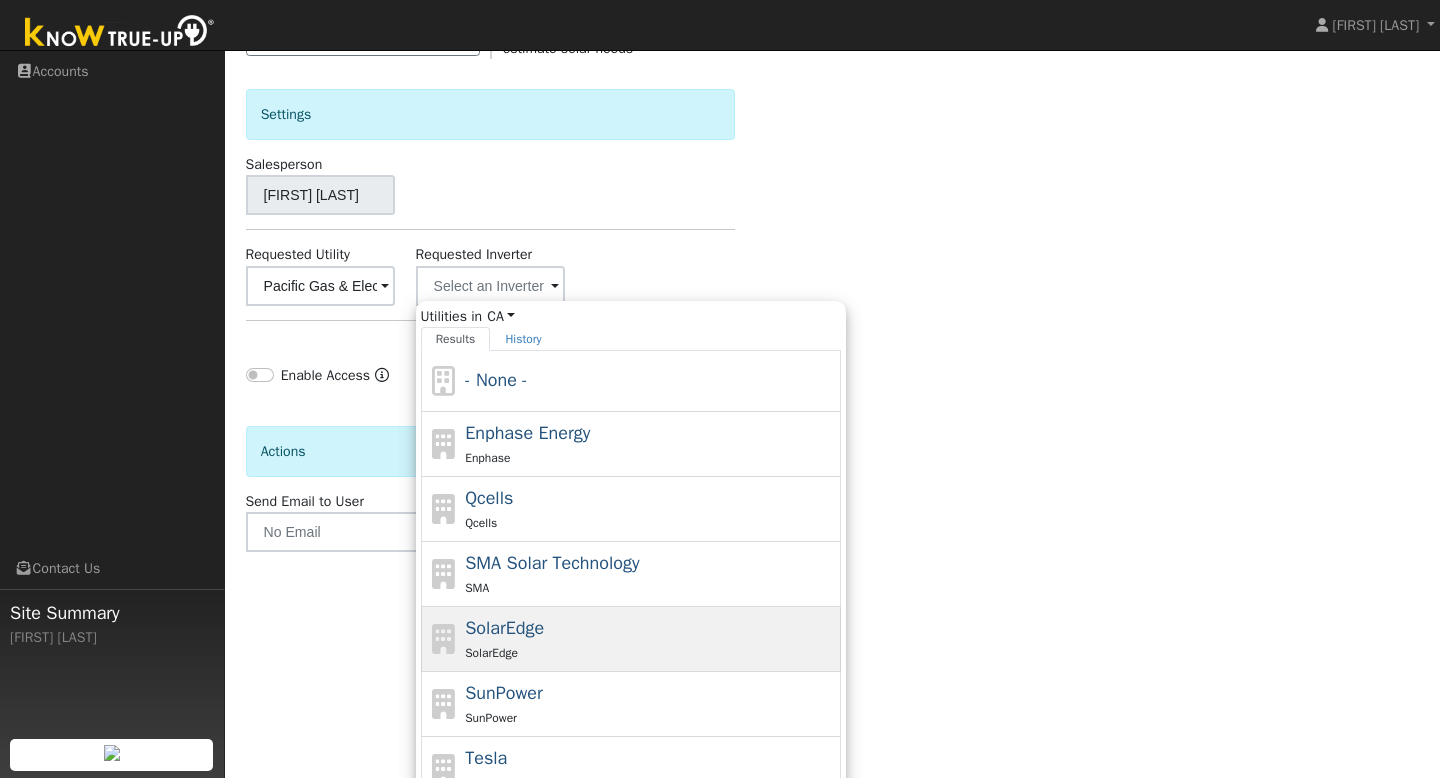 click on "SolarEdge SolarEdge" 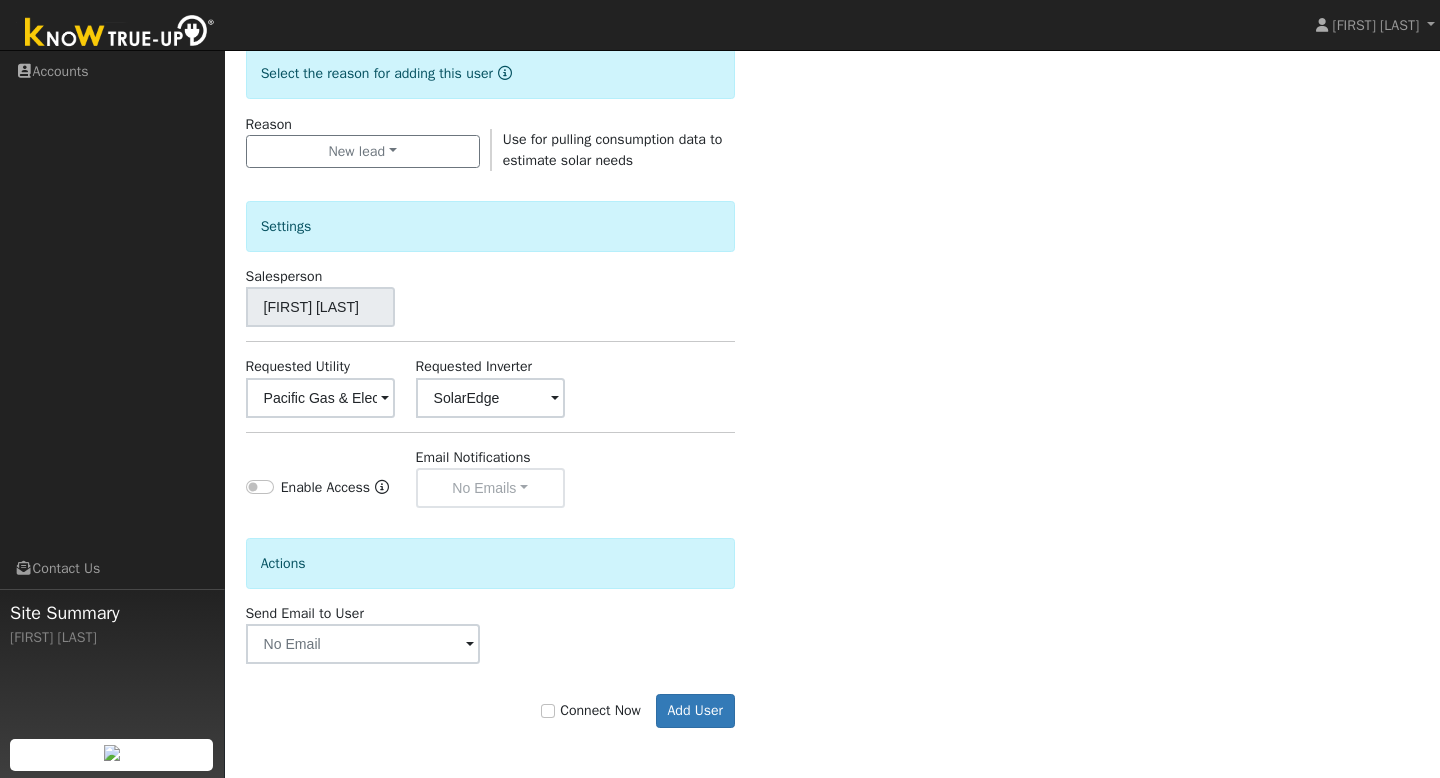 scroll, scrollTop: 517, scrollLeft: 0, axis: vertical 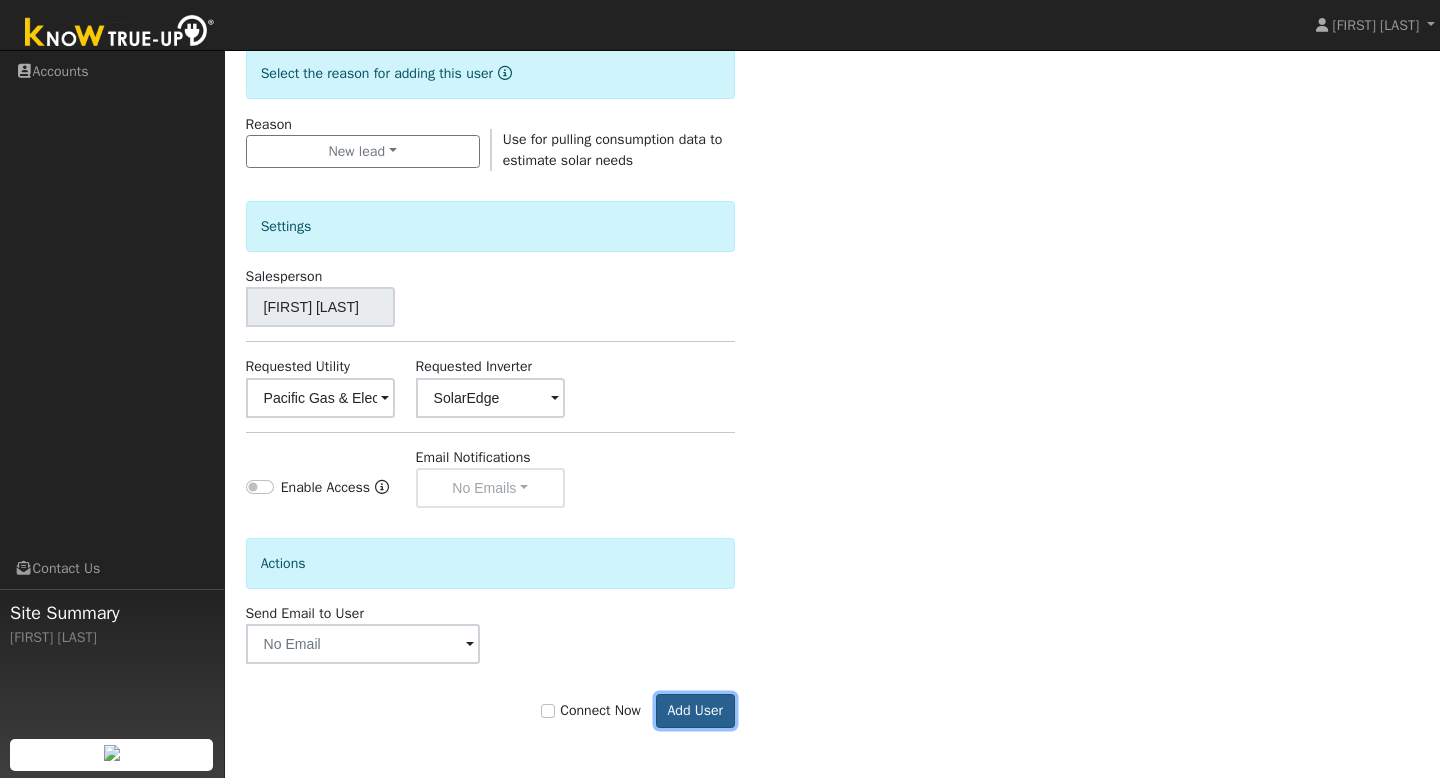 click on "Add User" at bounding box center (695, 711) 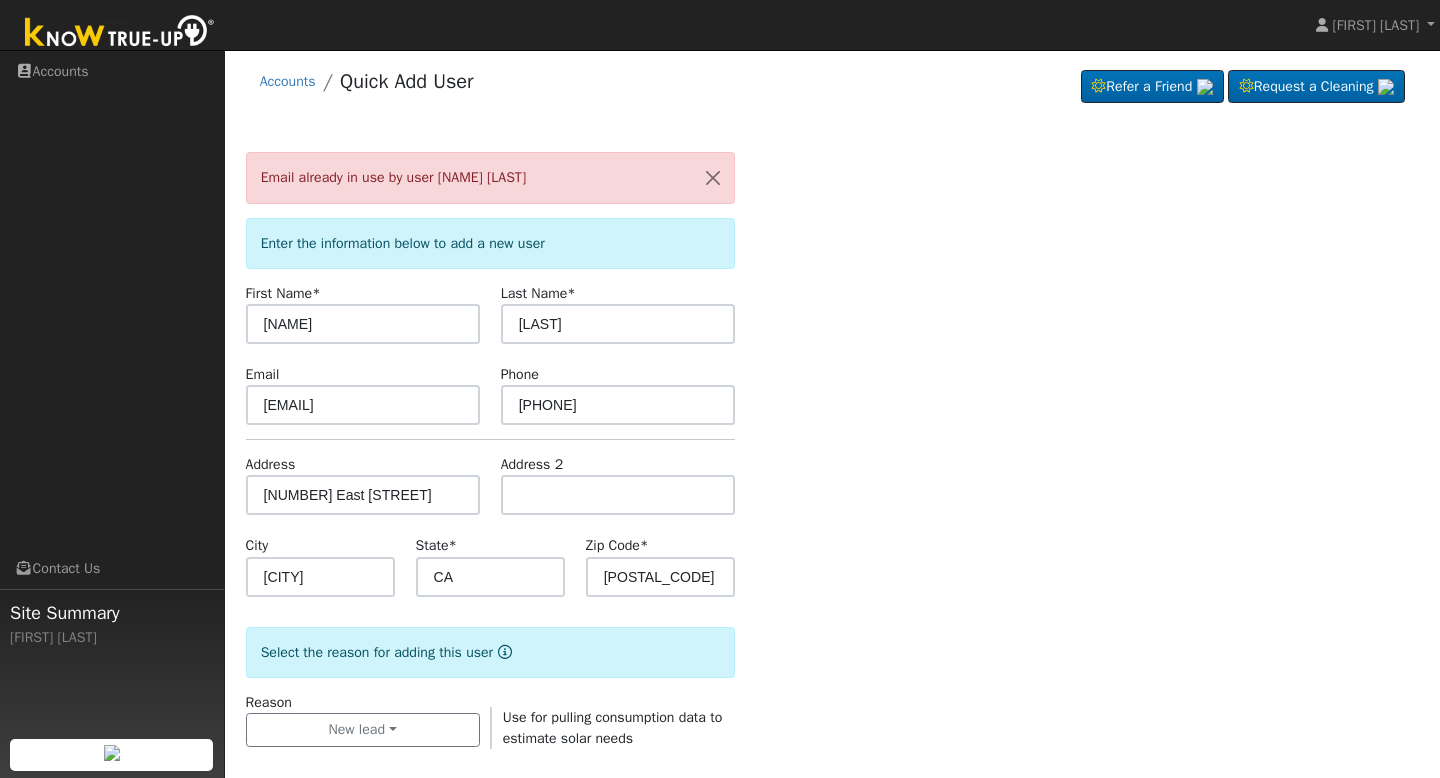 scroll, scrollTop: 0, scrollLeft: 0, axis: both 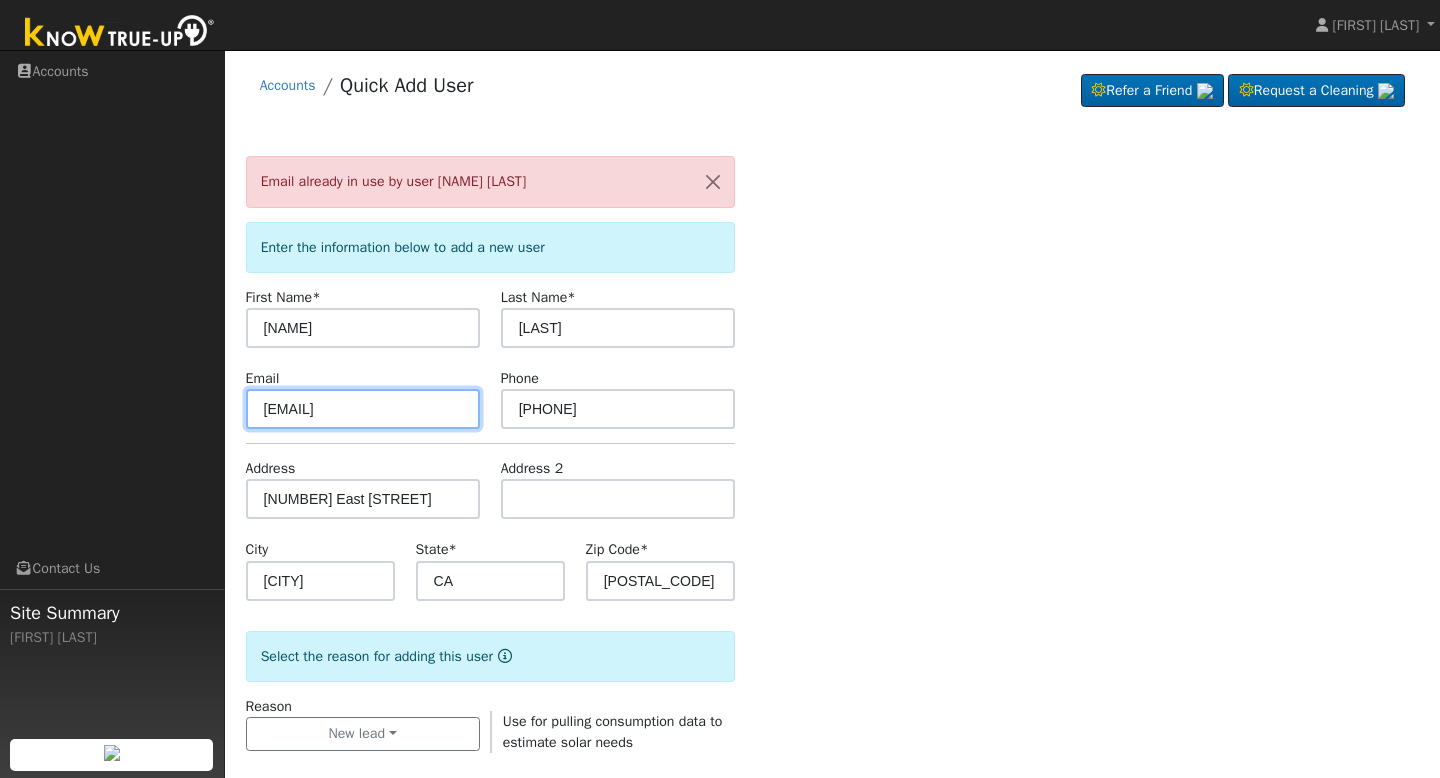 click on "virginia@gmail.com" at bounding box center (363, 409) 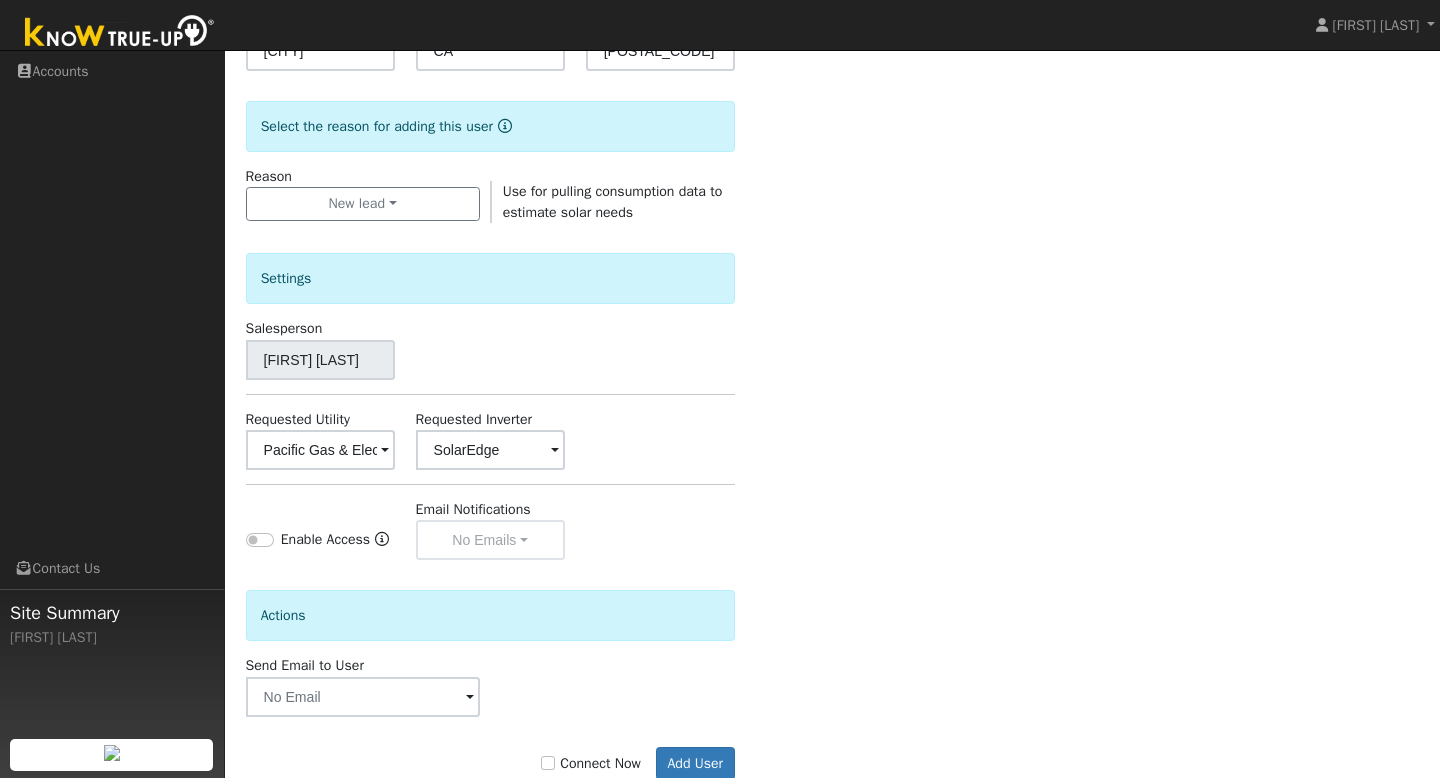 scroll, scrollTop: 551, scrollLeft: 0, axis: vertical 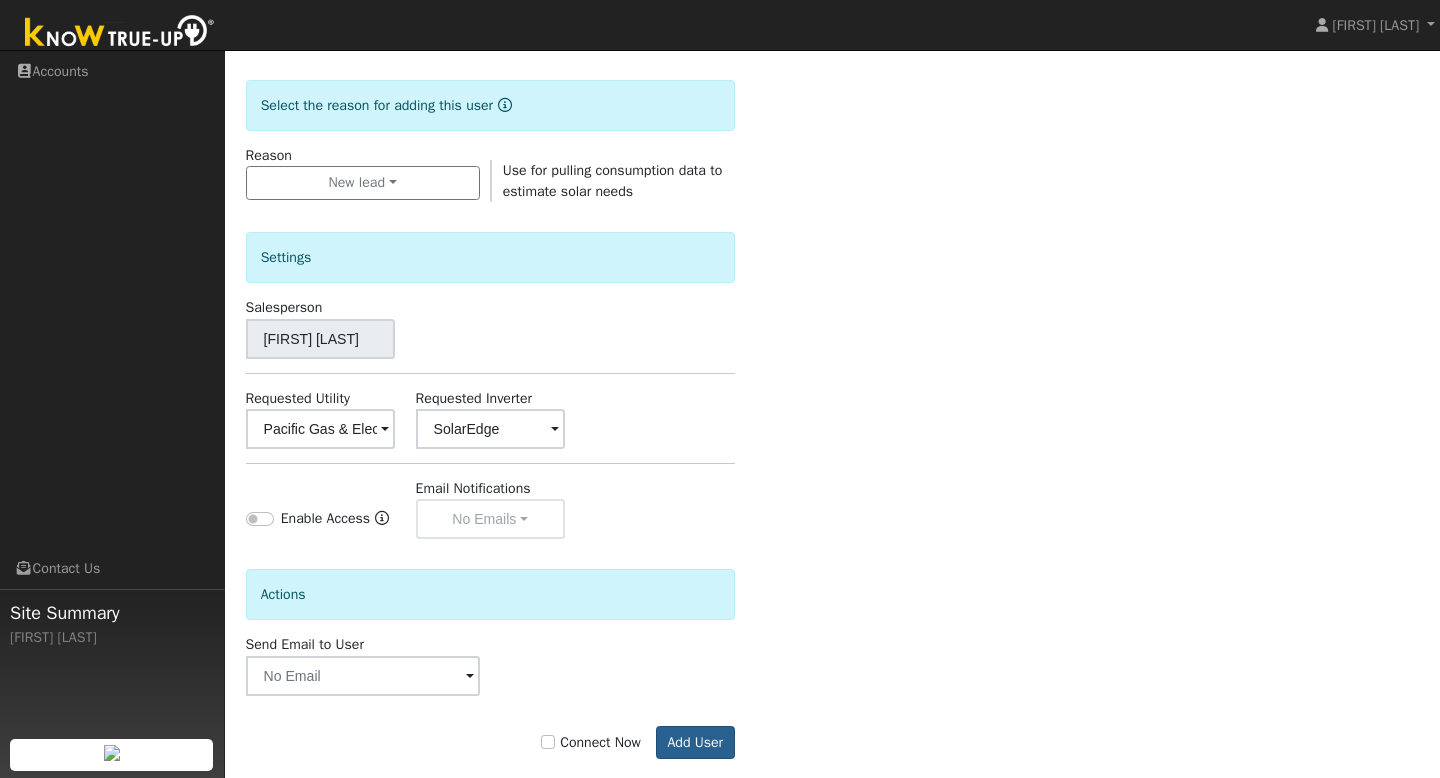 type on "virginia12@gmail.com" 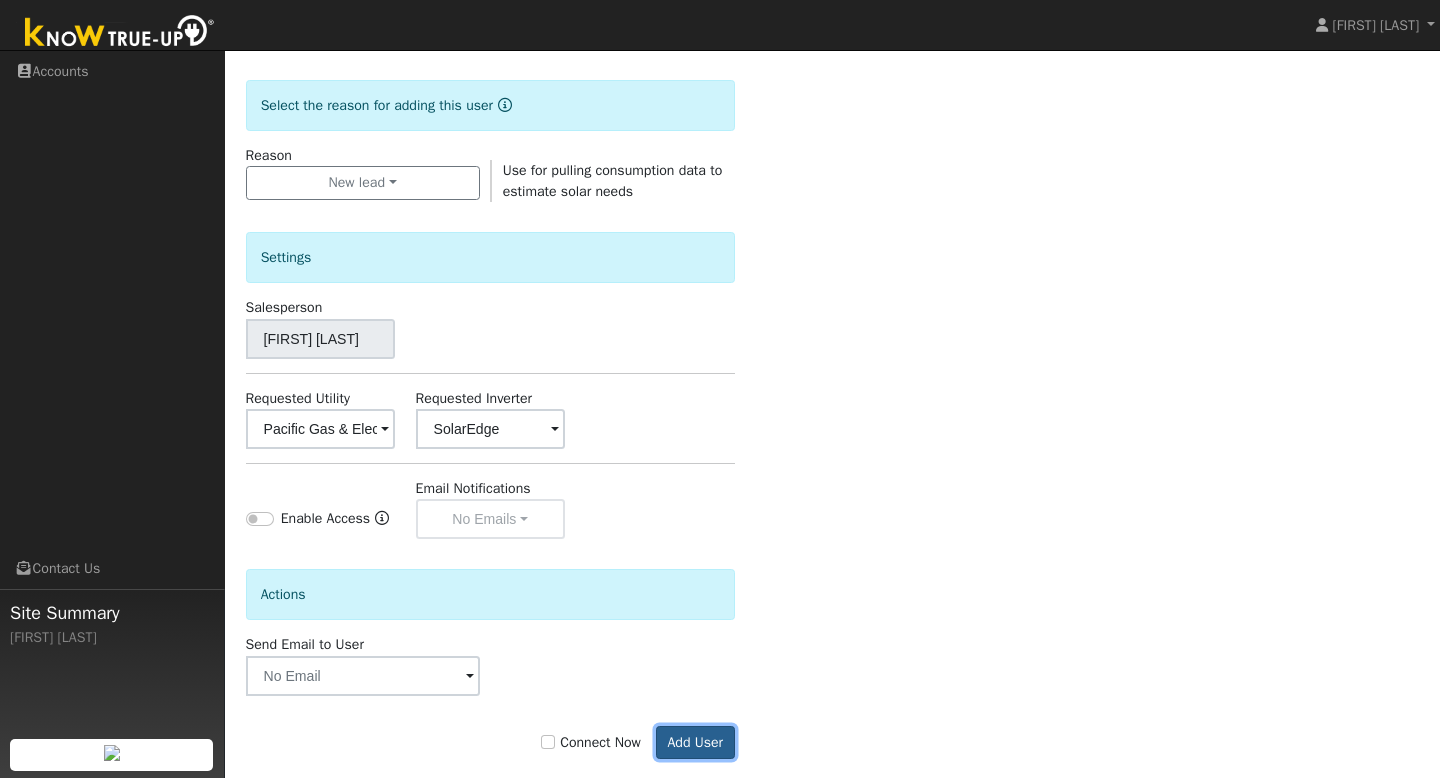 click on "Add User" at bounding box center [695, 743] 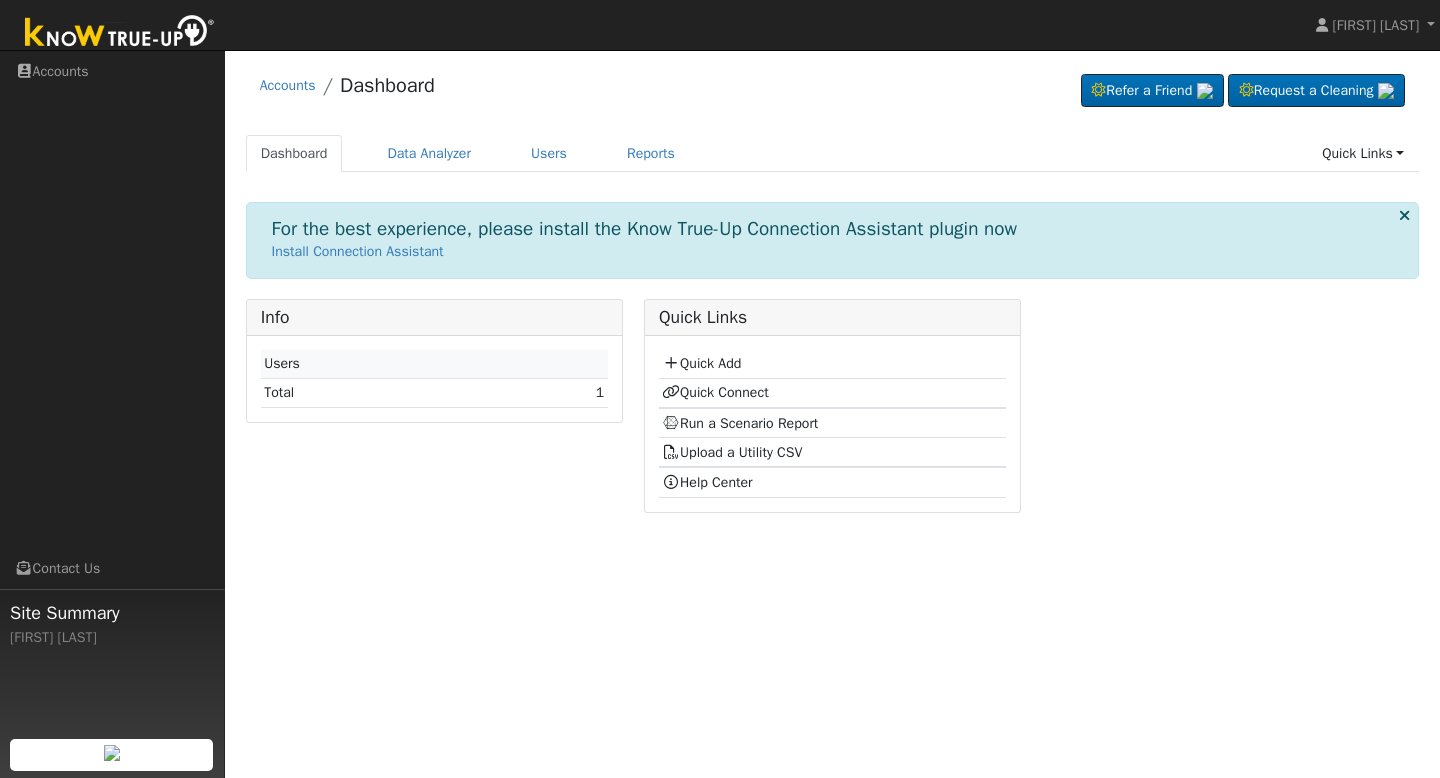 scroll, scrollTop: 0, scrollLeft: 0, axis: both 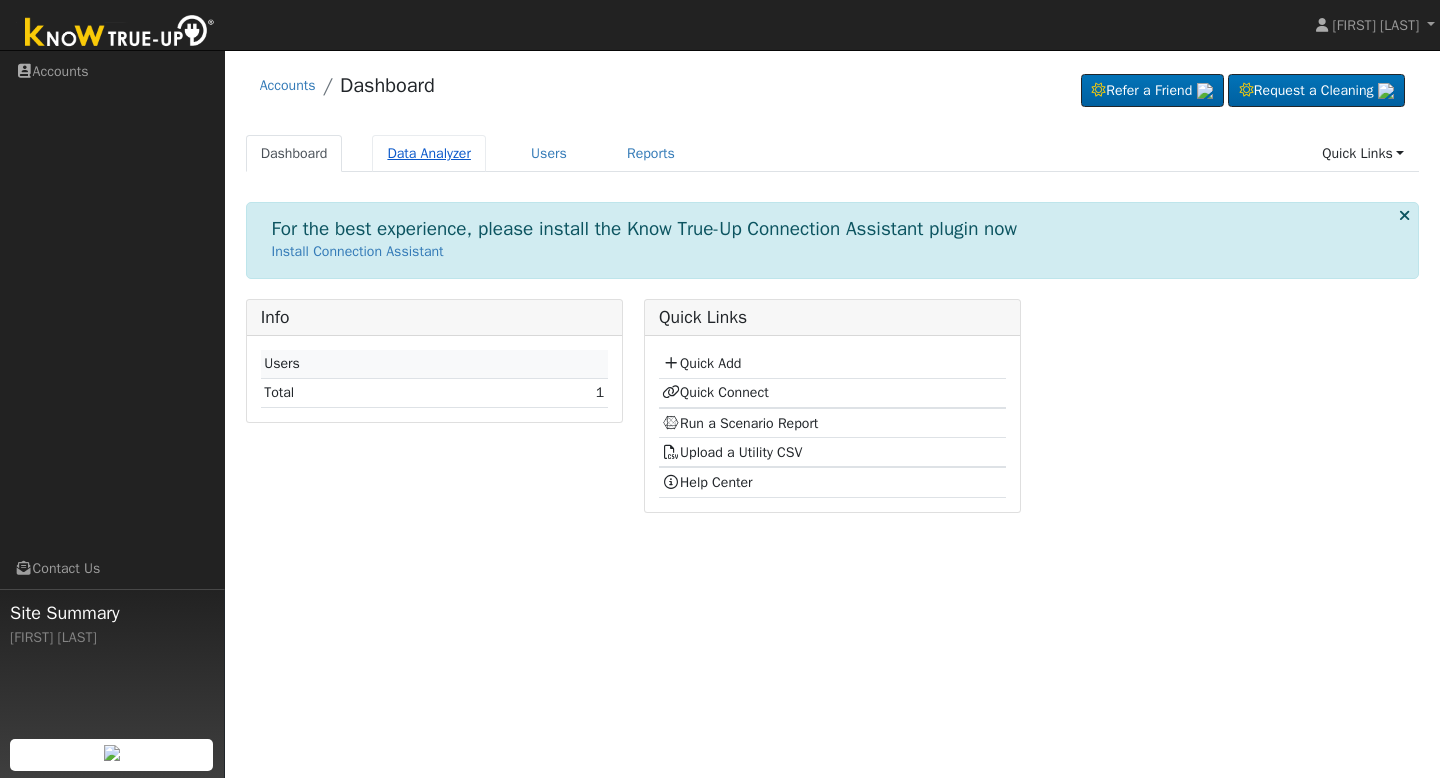 click on "Data Analyzer" at bounding box center (429, 153) 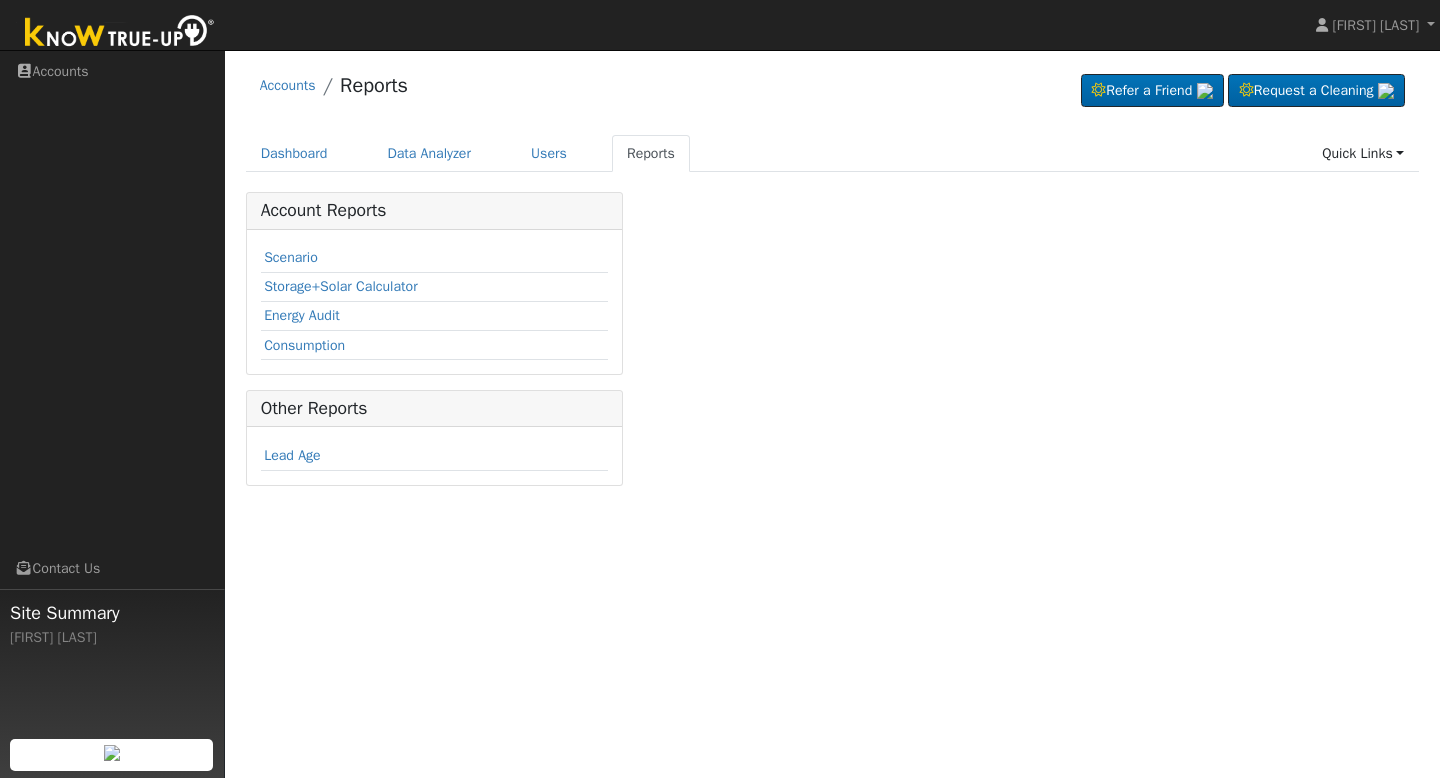 scroll, scrollTop: 0, scrollLeft: 0, axis: both 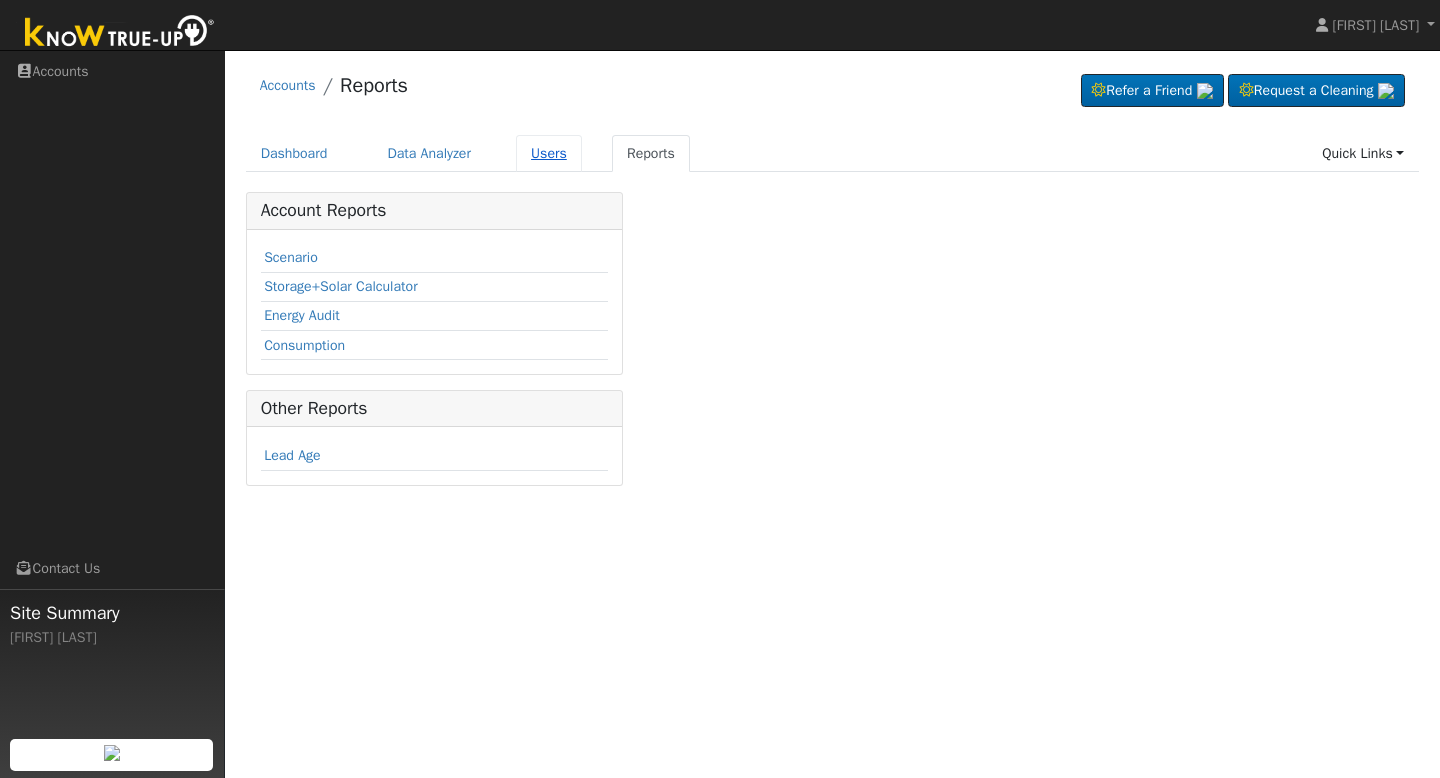 click on "Users" at bounding box center [549, 153] 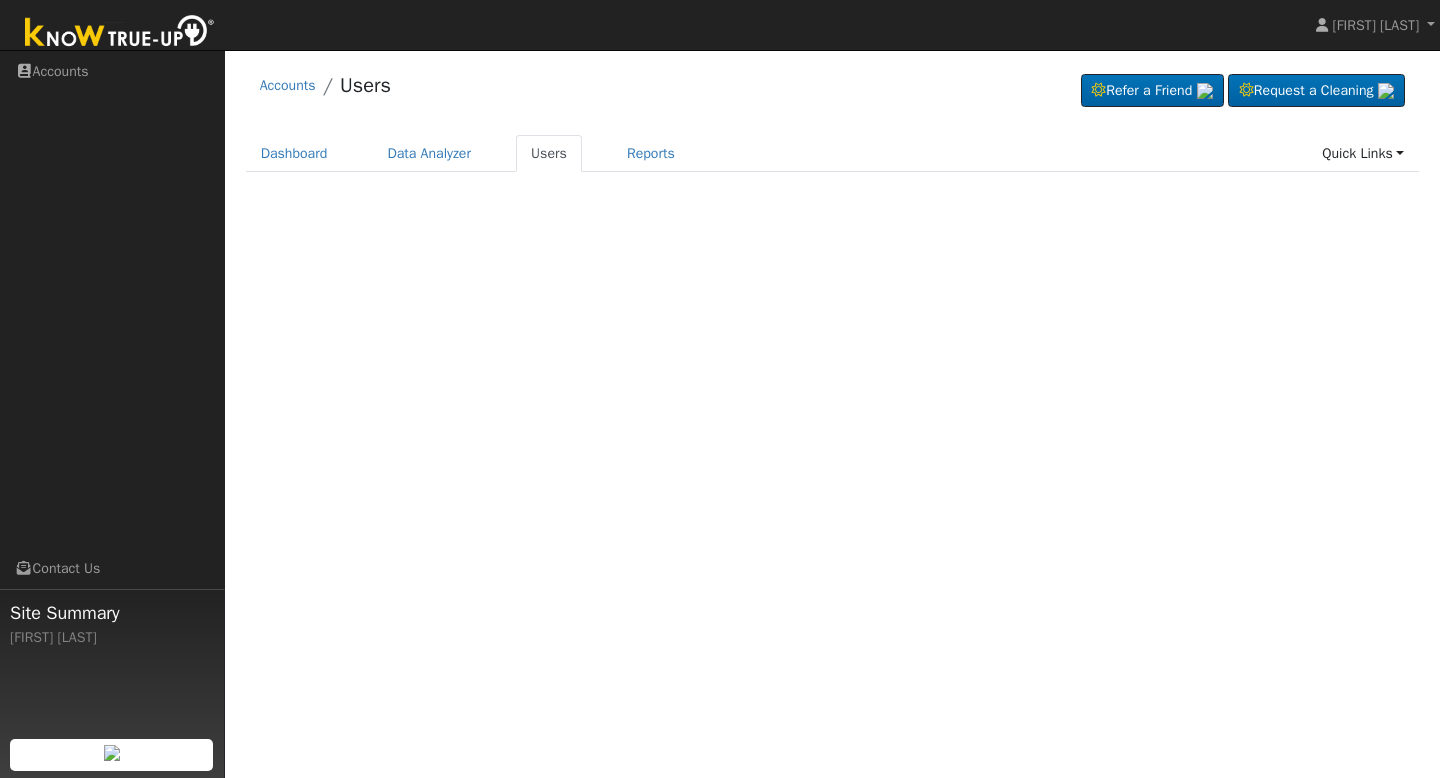 scroll, scrollTop: 0, scrollLeft: 0, axis: both 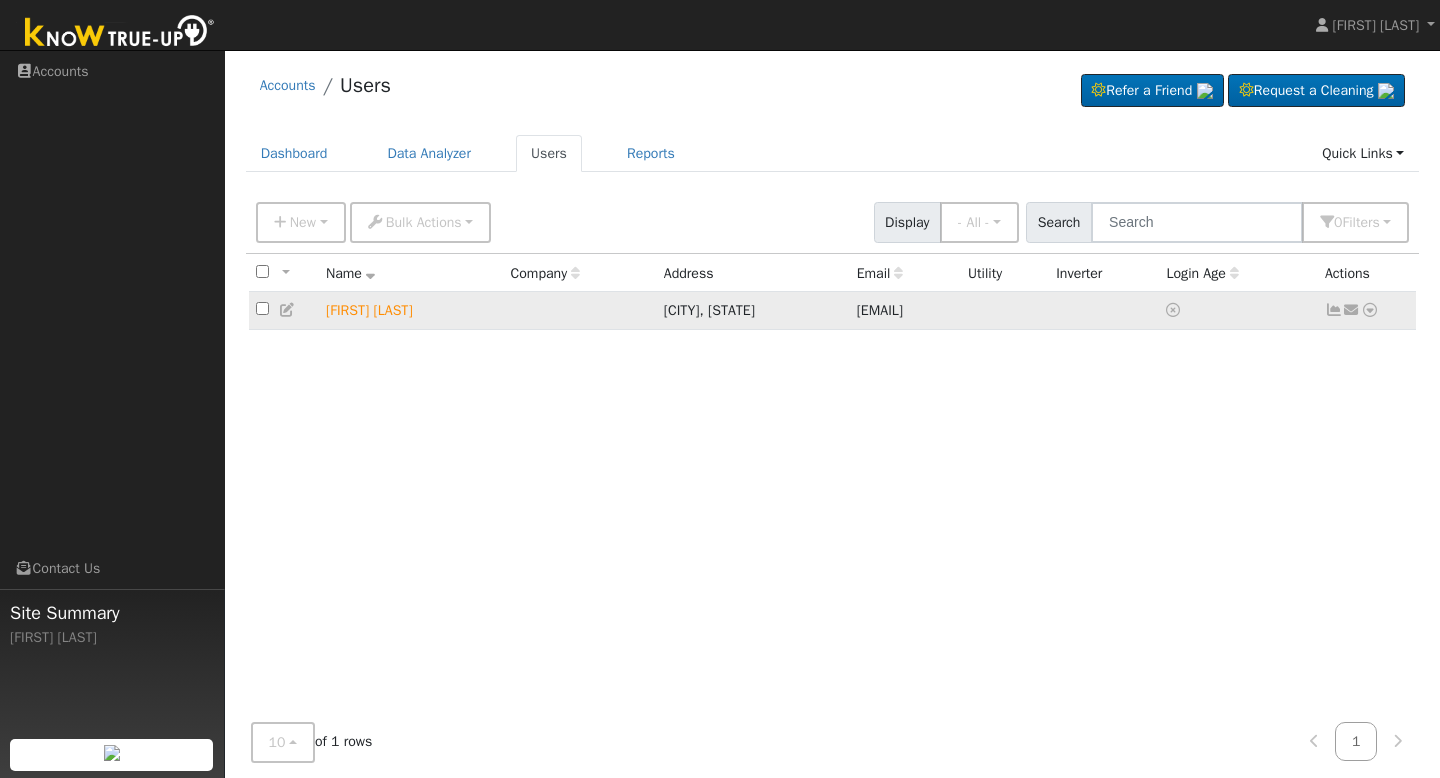 click at bounding box center [288, 310] 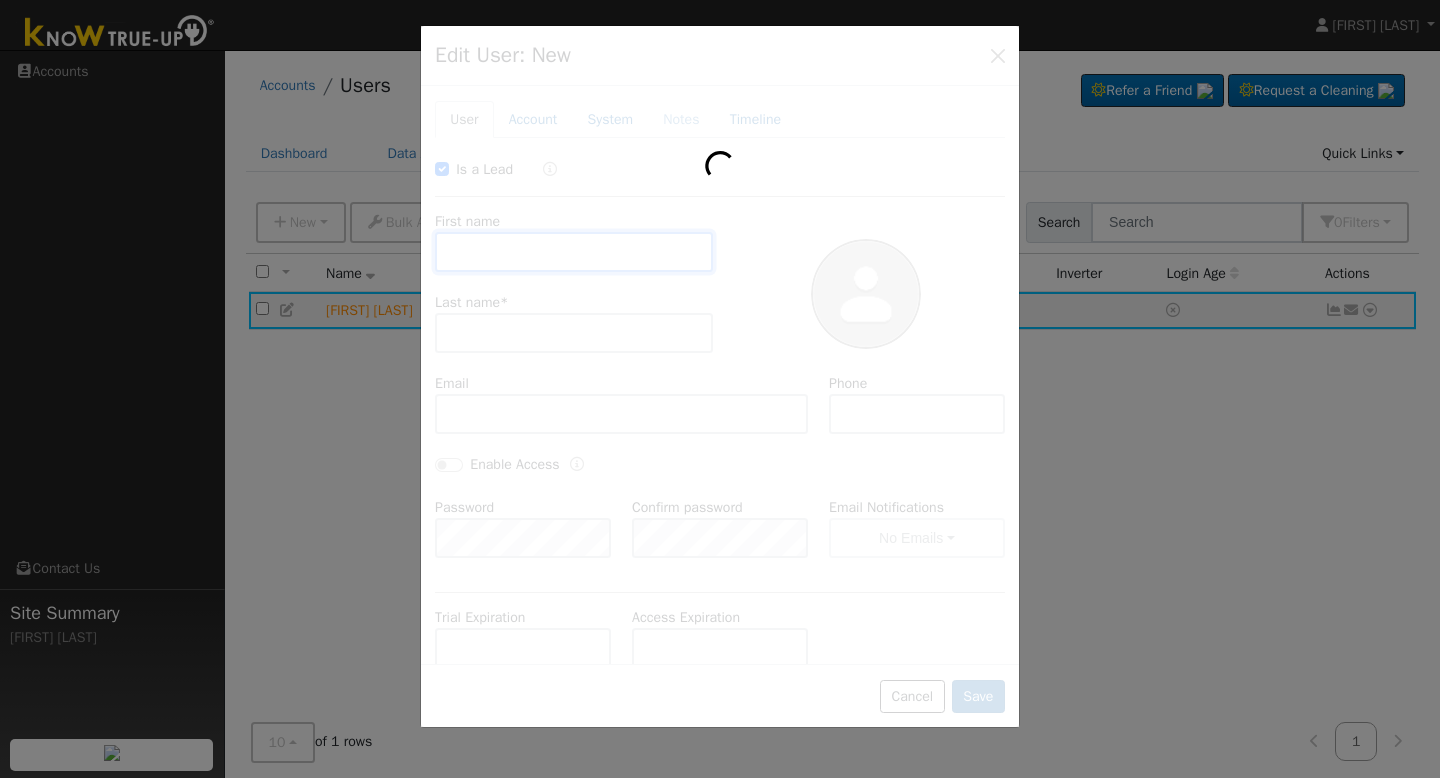 checkbox on "true" 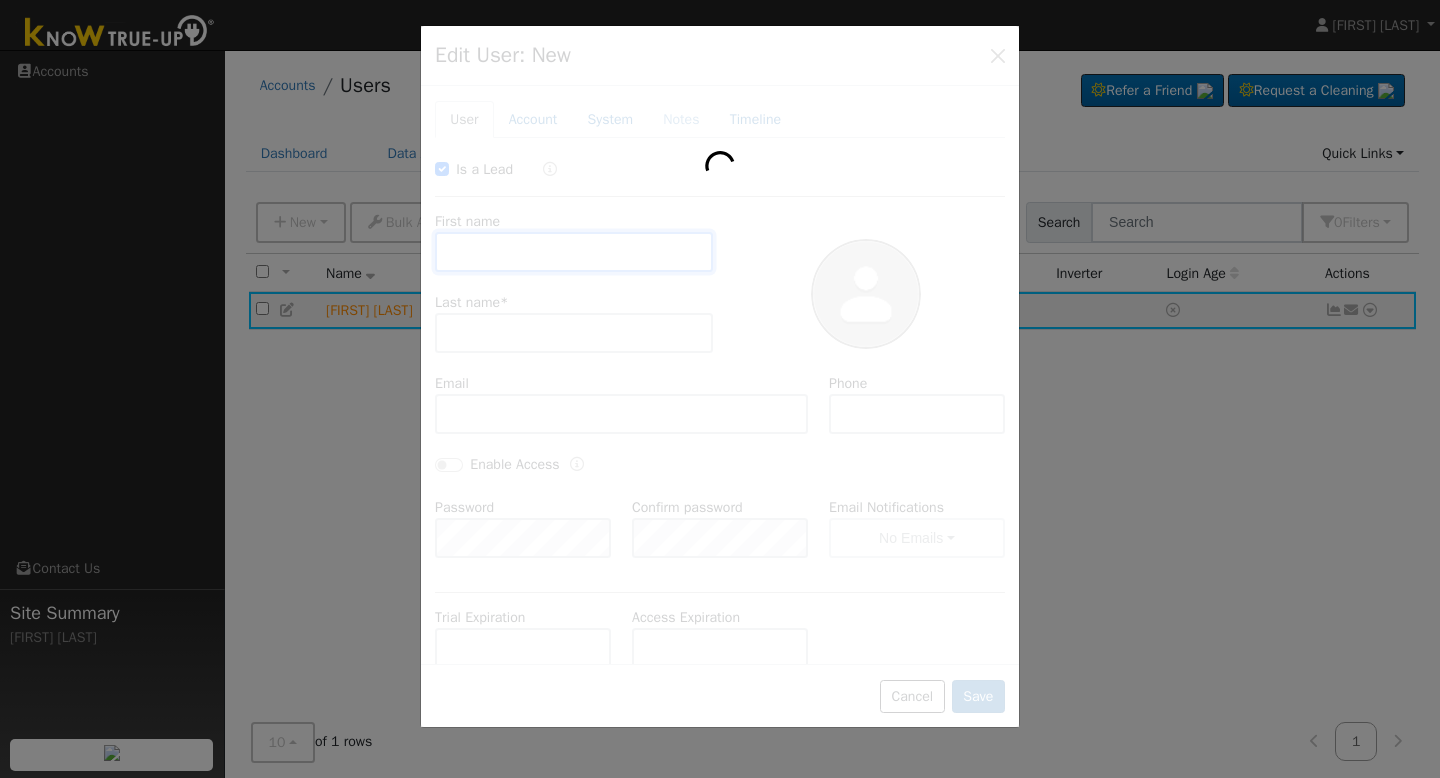 type on "Virginia" 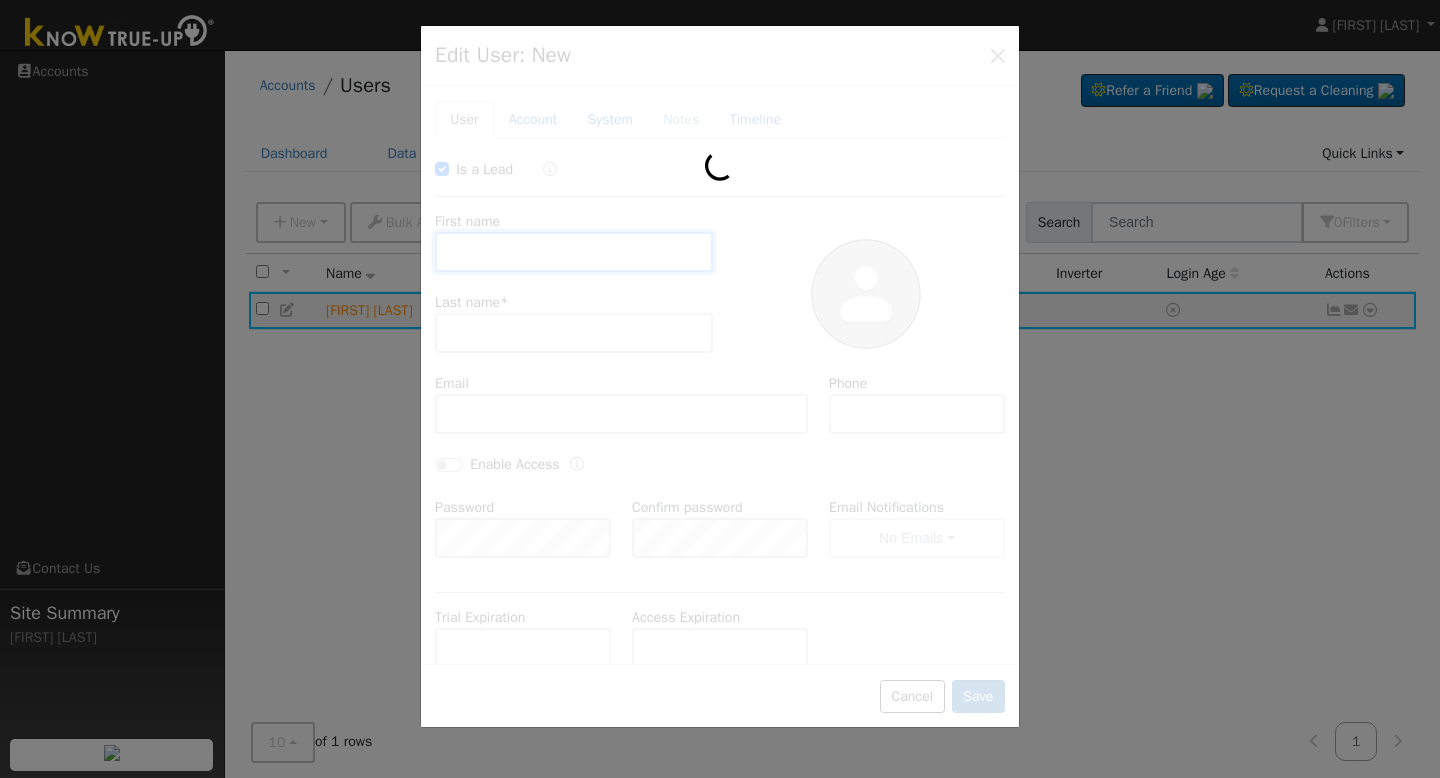 type on "Torres" 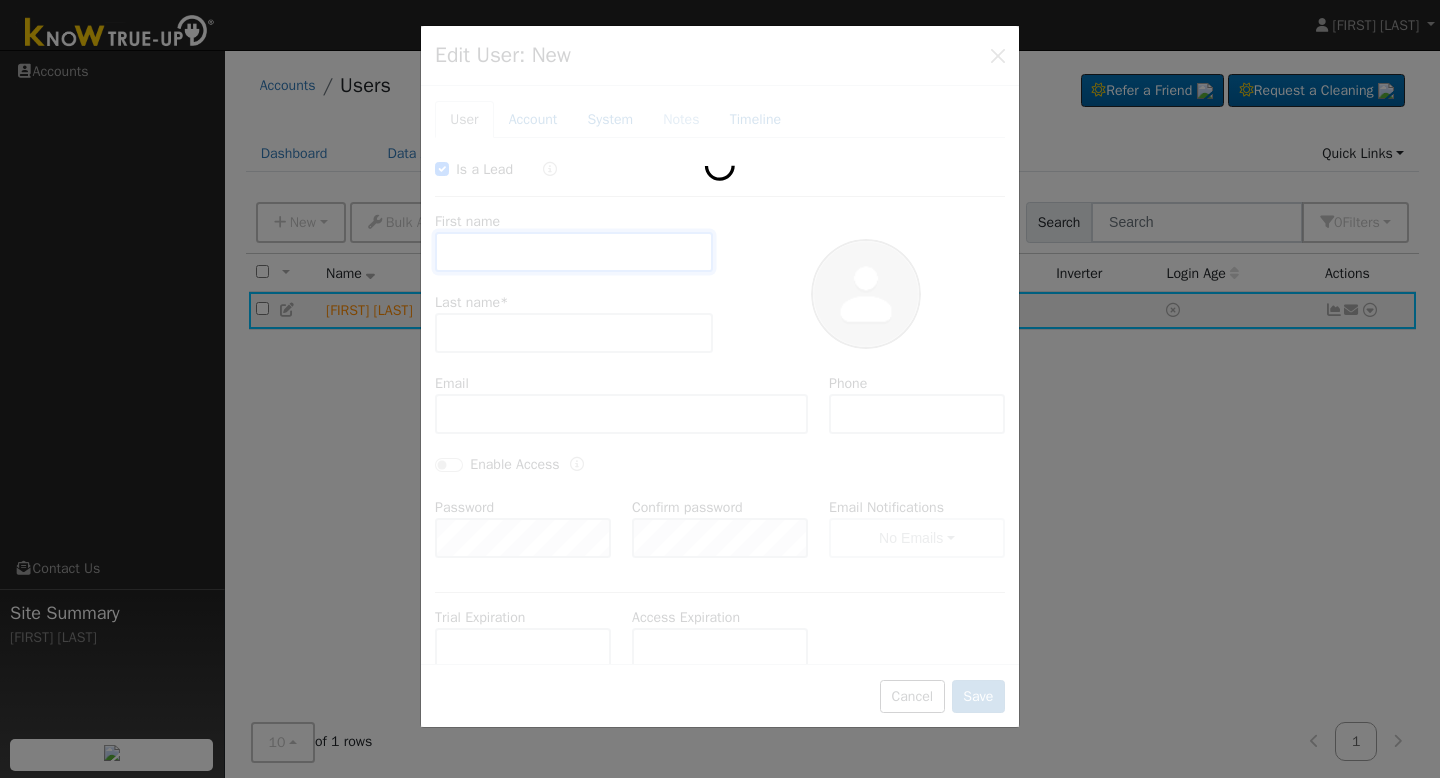 type on "virginia12@gmail.com" 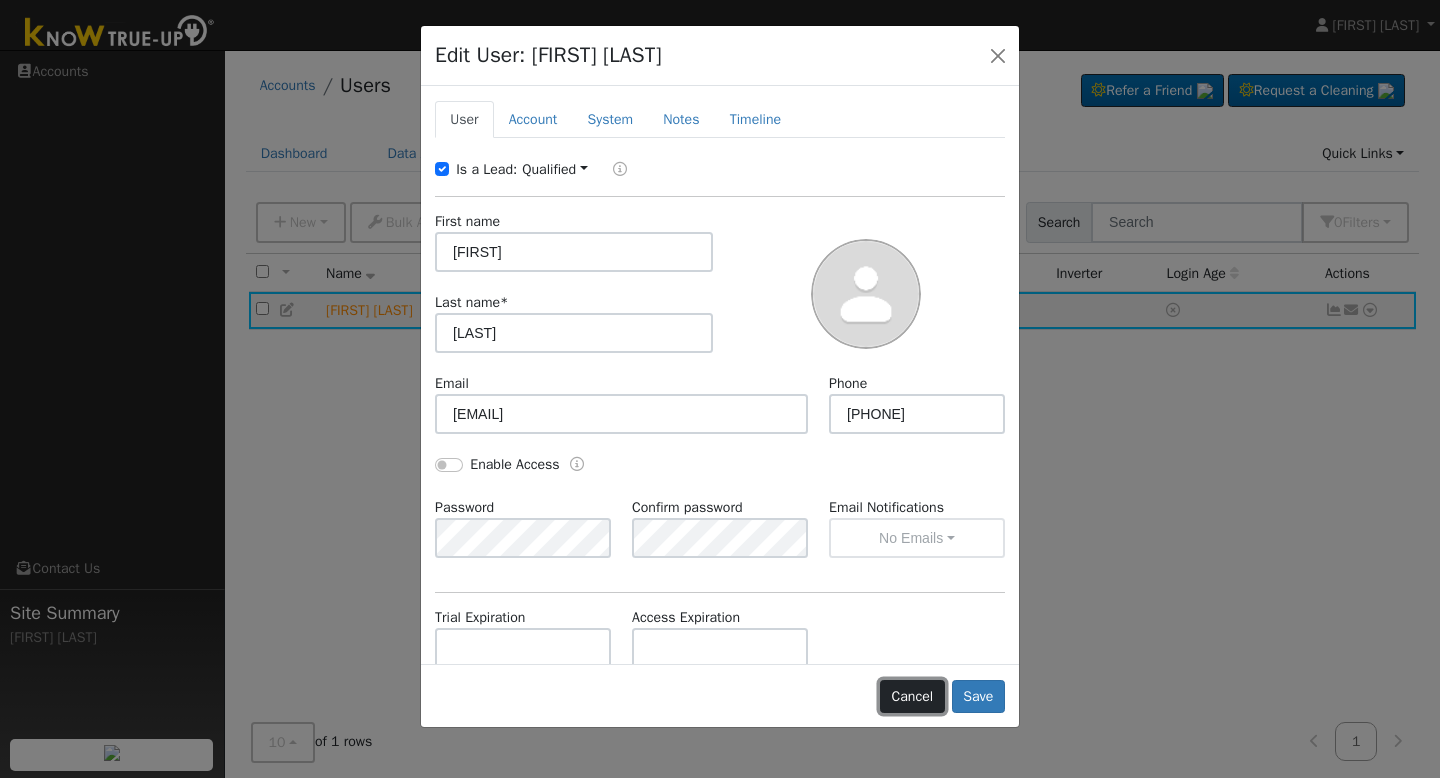 click on "Cancel" at bounding box center (912, 697) 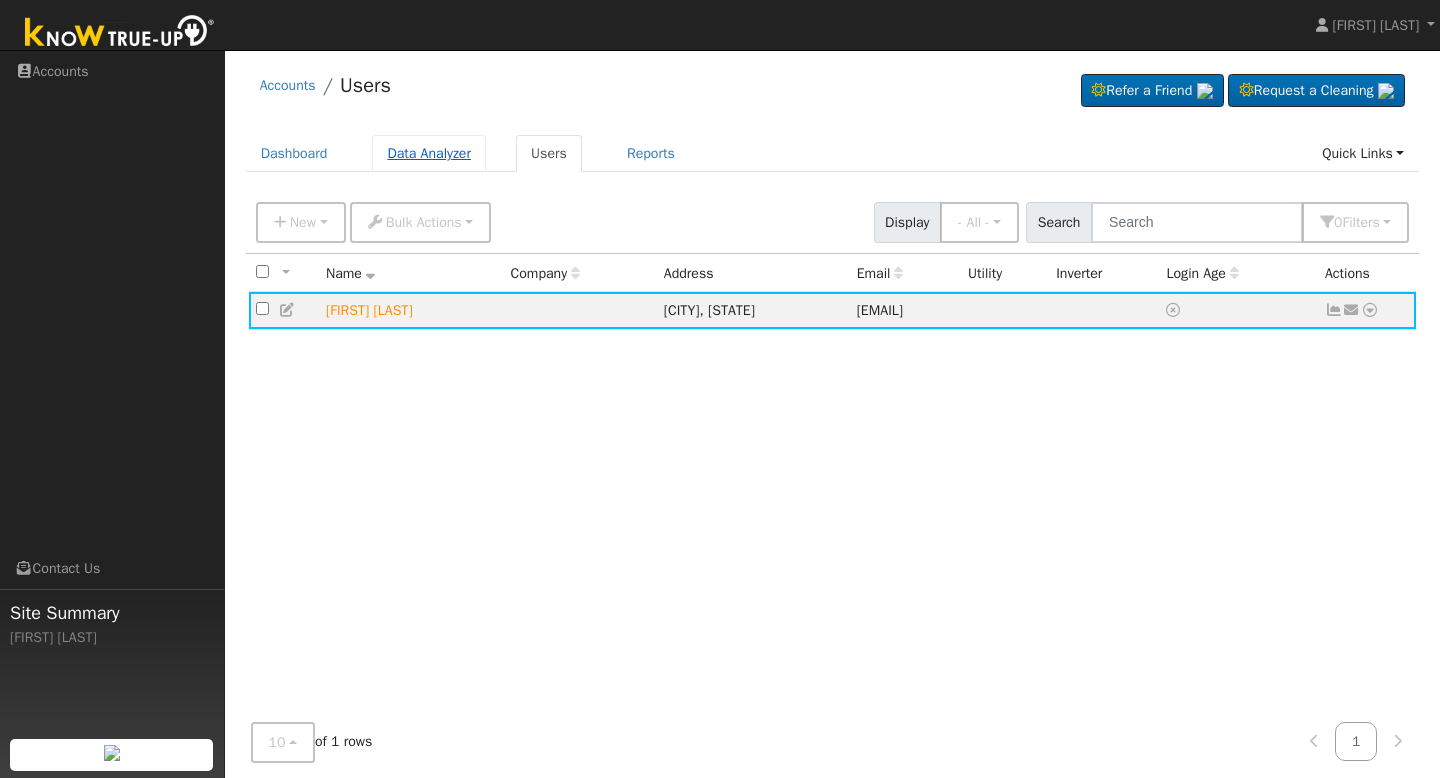 click on "Data Analyzer" at bounding box center [429, 153] 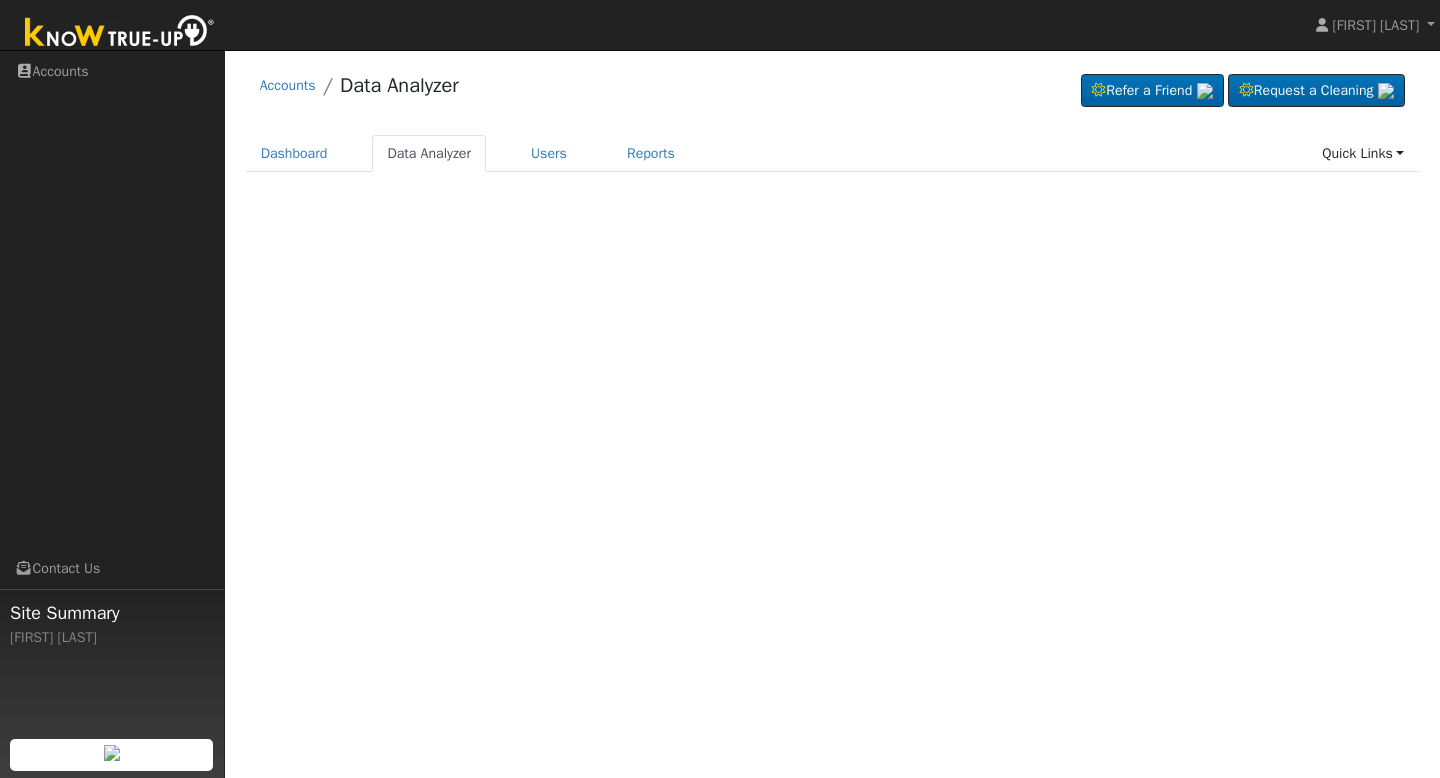 scroll, scrollTop: 0, scrollLeft: 0, axis: both 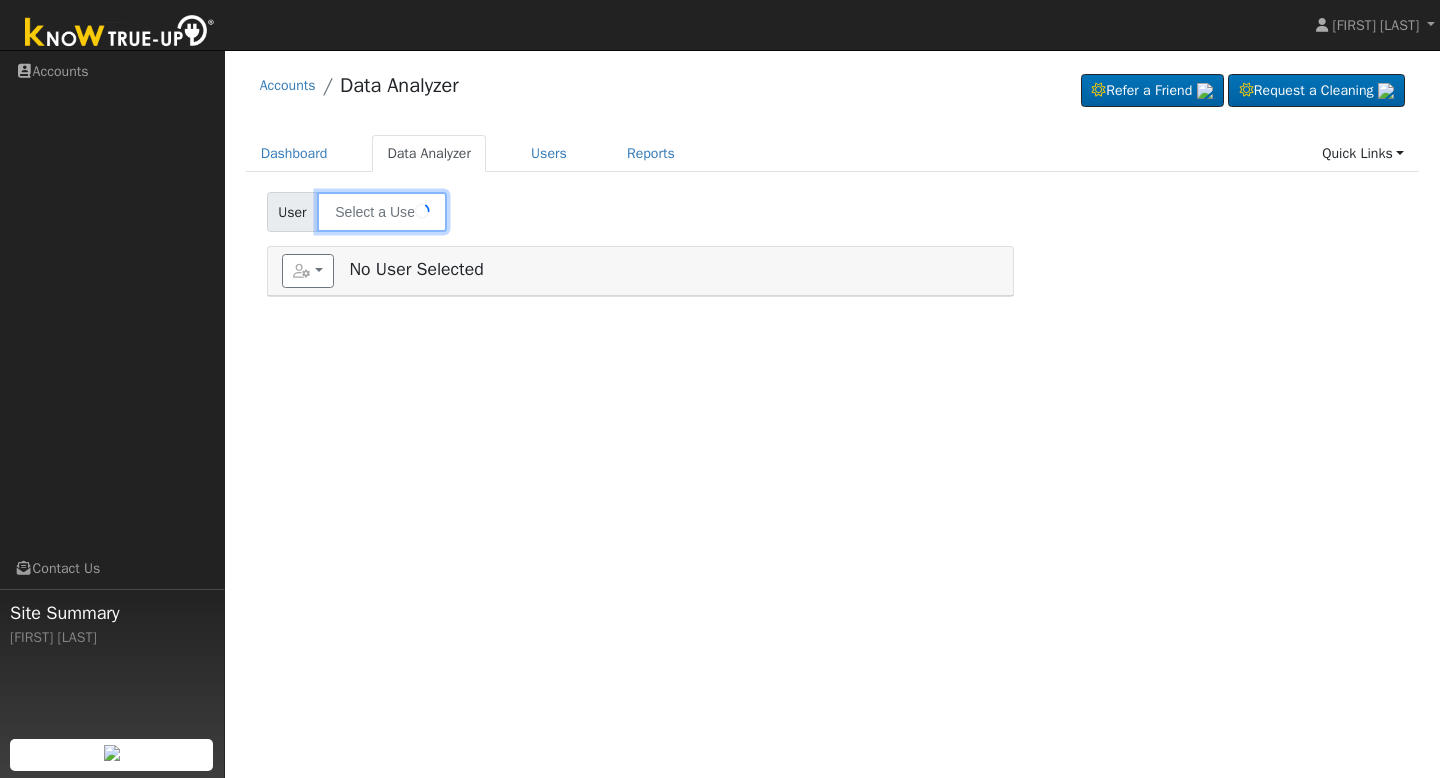 type on "Virginia Torres" 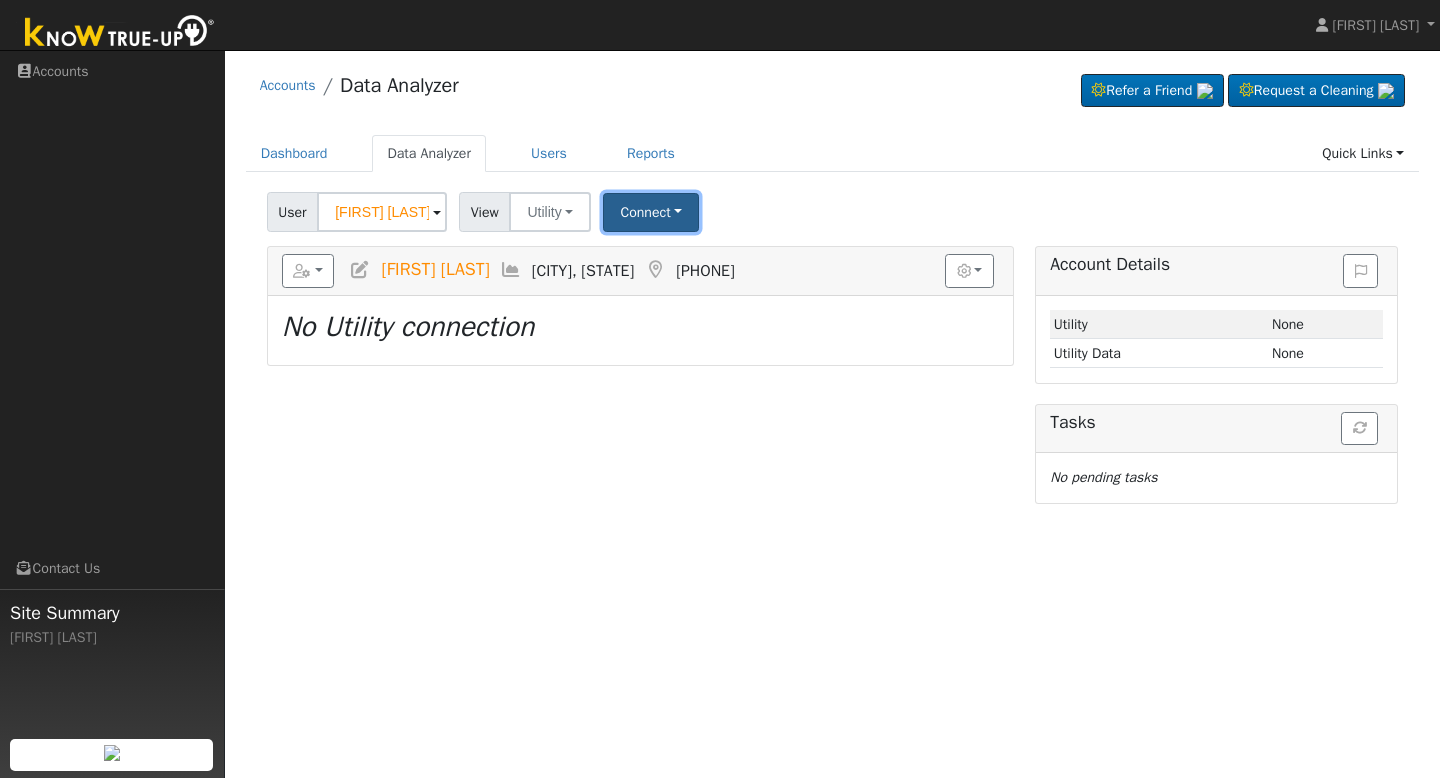 click on "Connect" at bounding box center (651, 212) 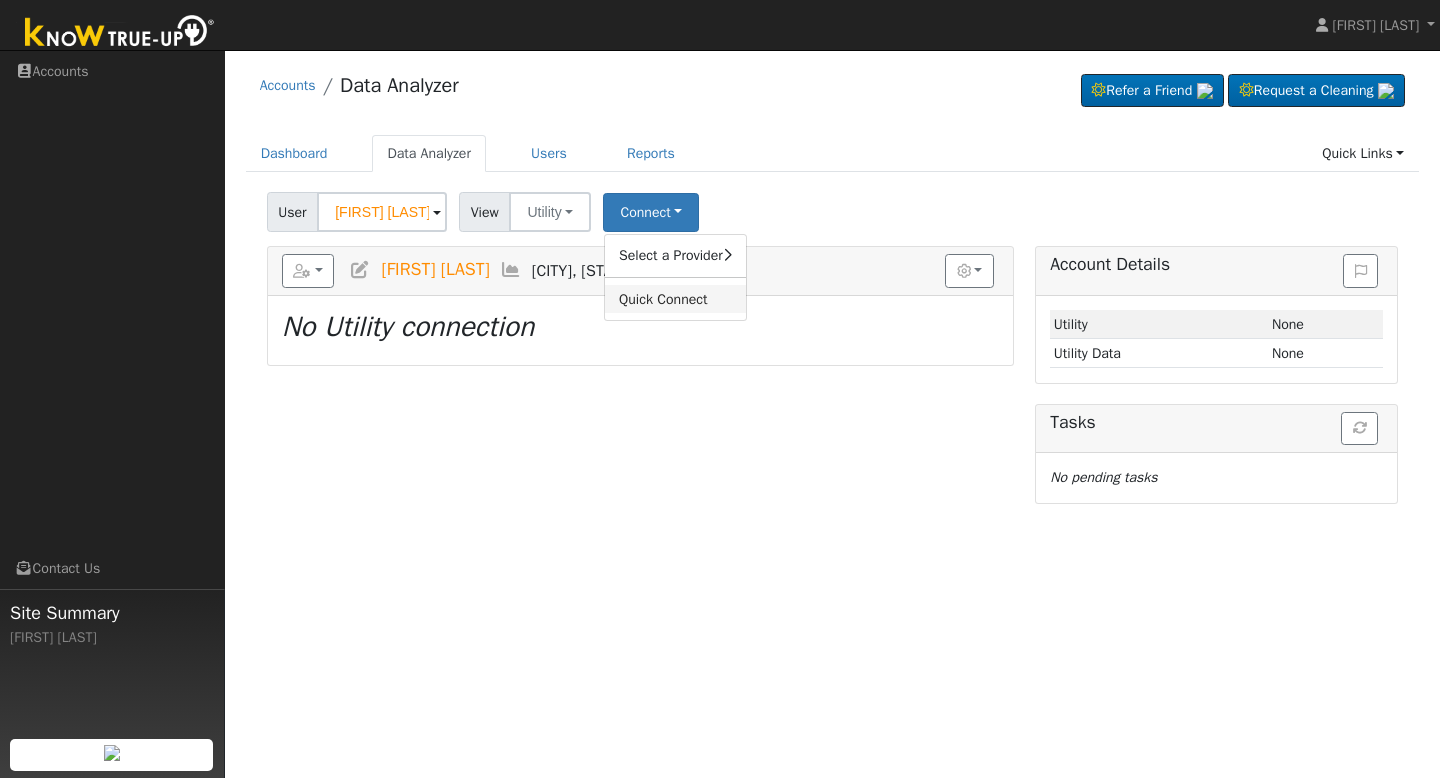 click on "Quick Connect" at bounding box center [675, 299] 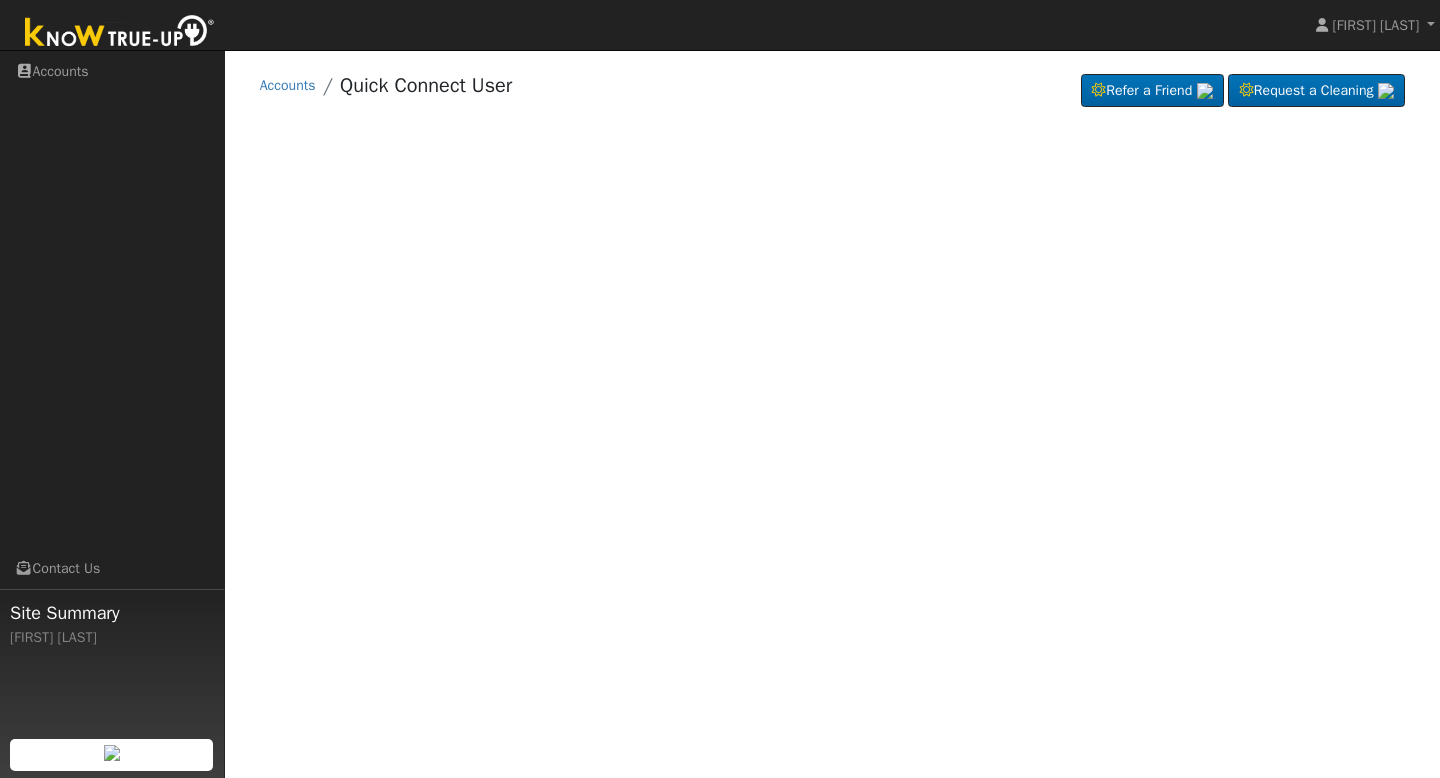 scroll, scrollTop: 0, scrollLeft: 0, axis: both 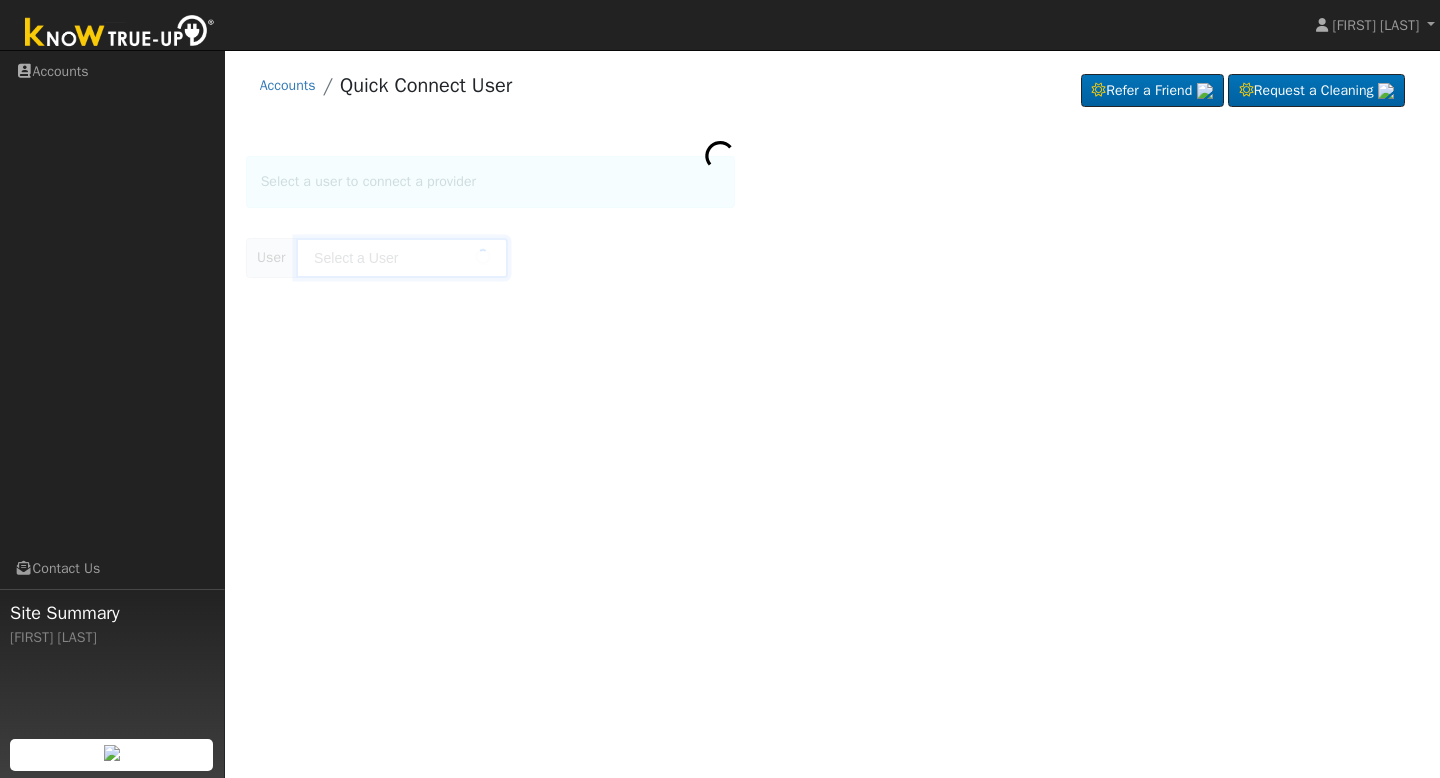 type on "[FIRST] [LAST]" 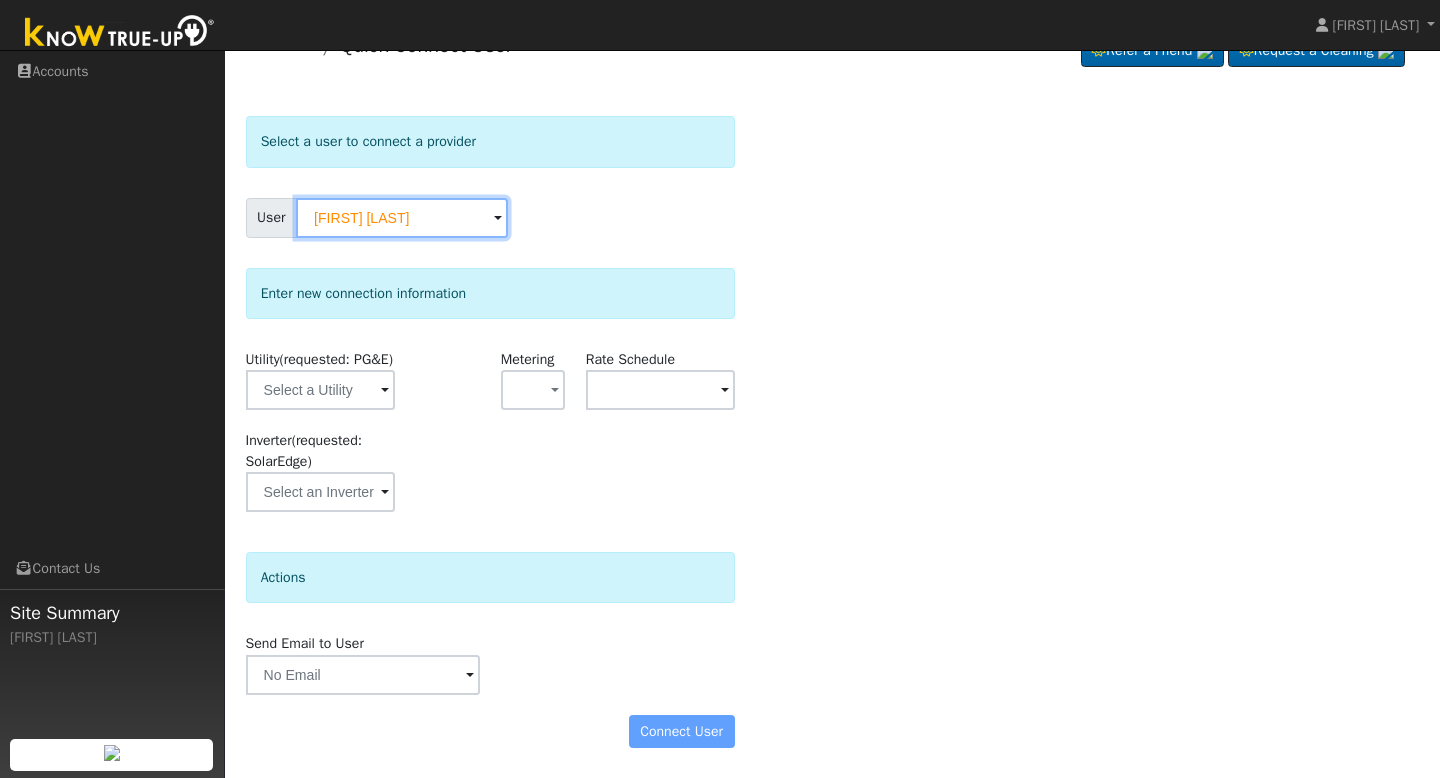 scroll, scrollTop: 61, scrollLeft: 0, axis: vertical 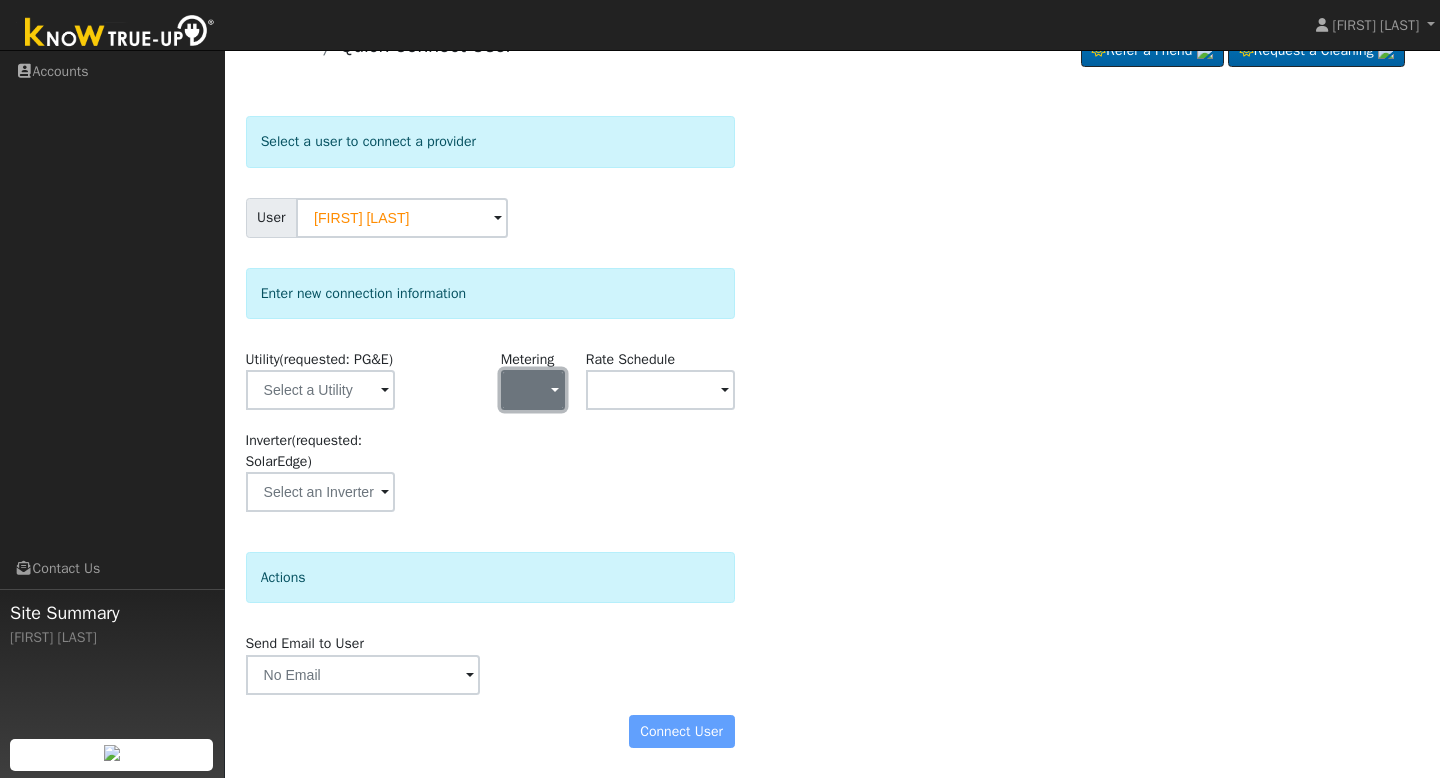 click at bounding box center (533, 390) 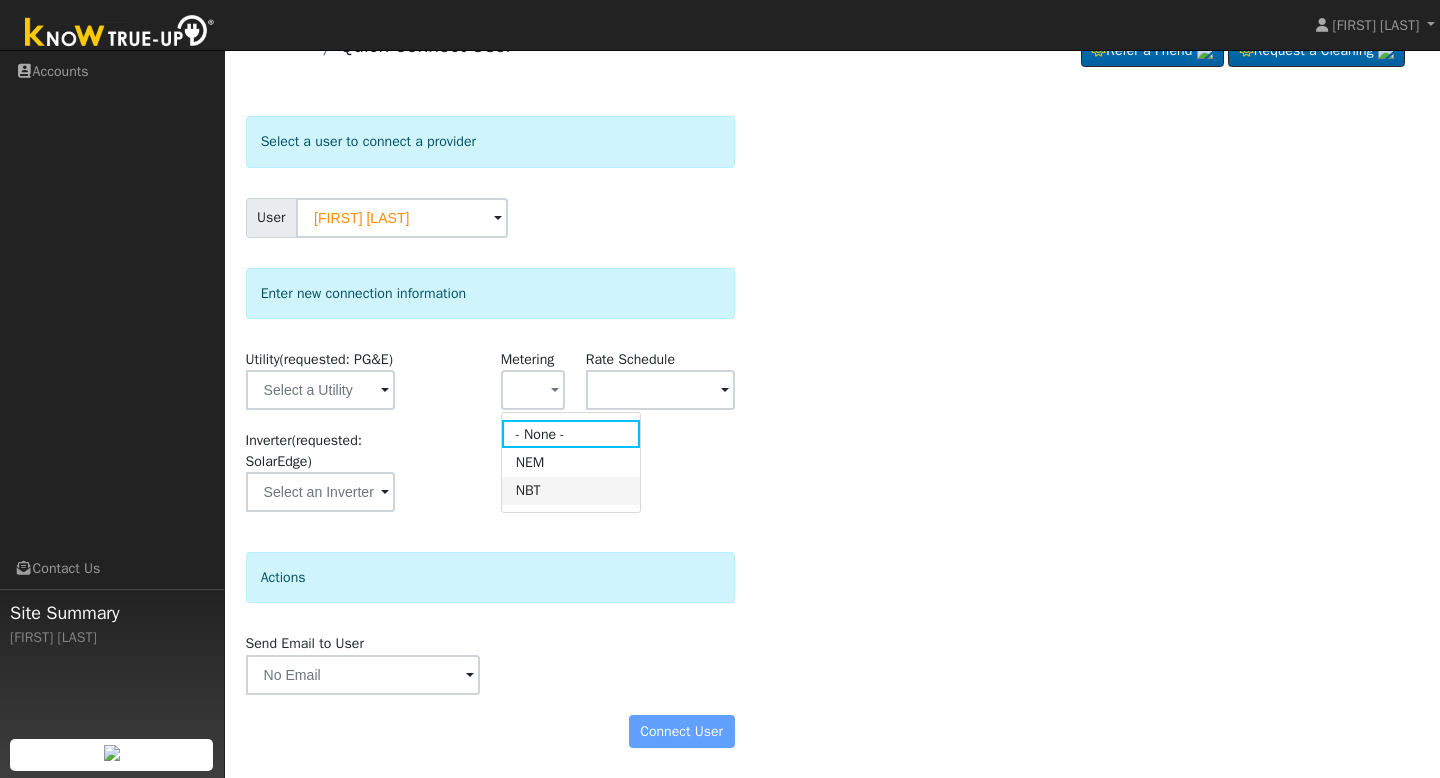 click on "NBT" at bounding box center (571, 491) 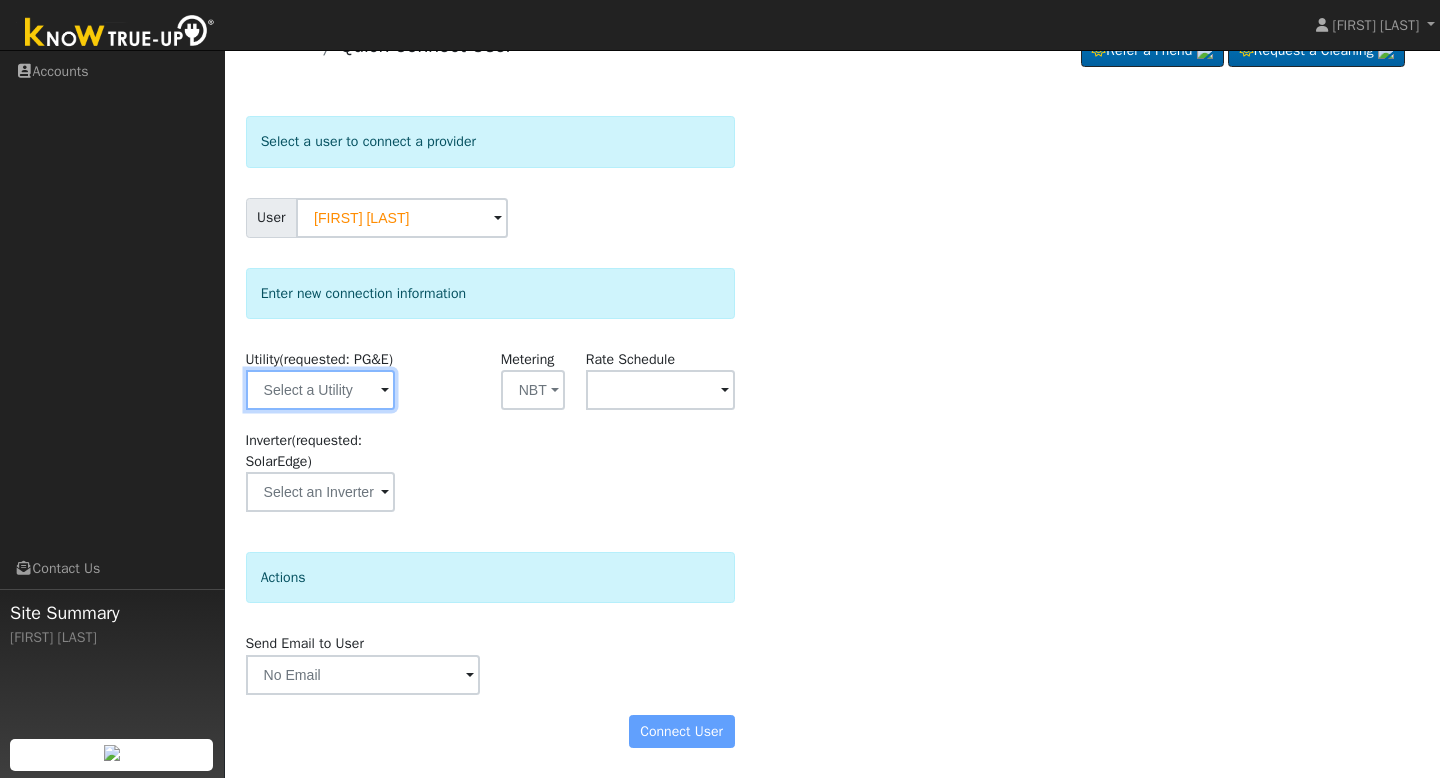 click at bounding box center [320, 390] 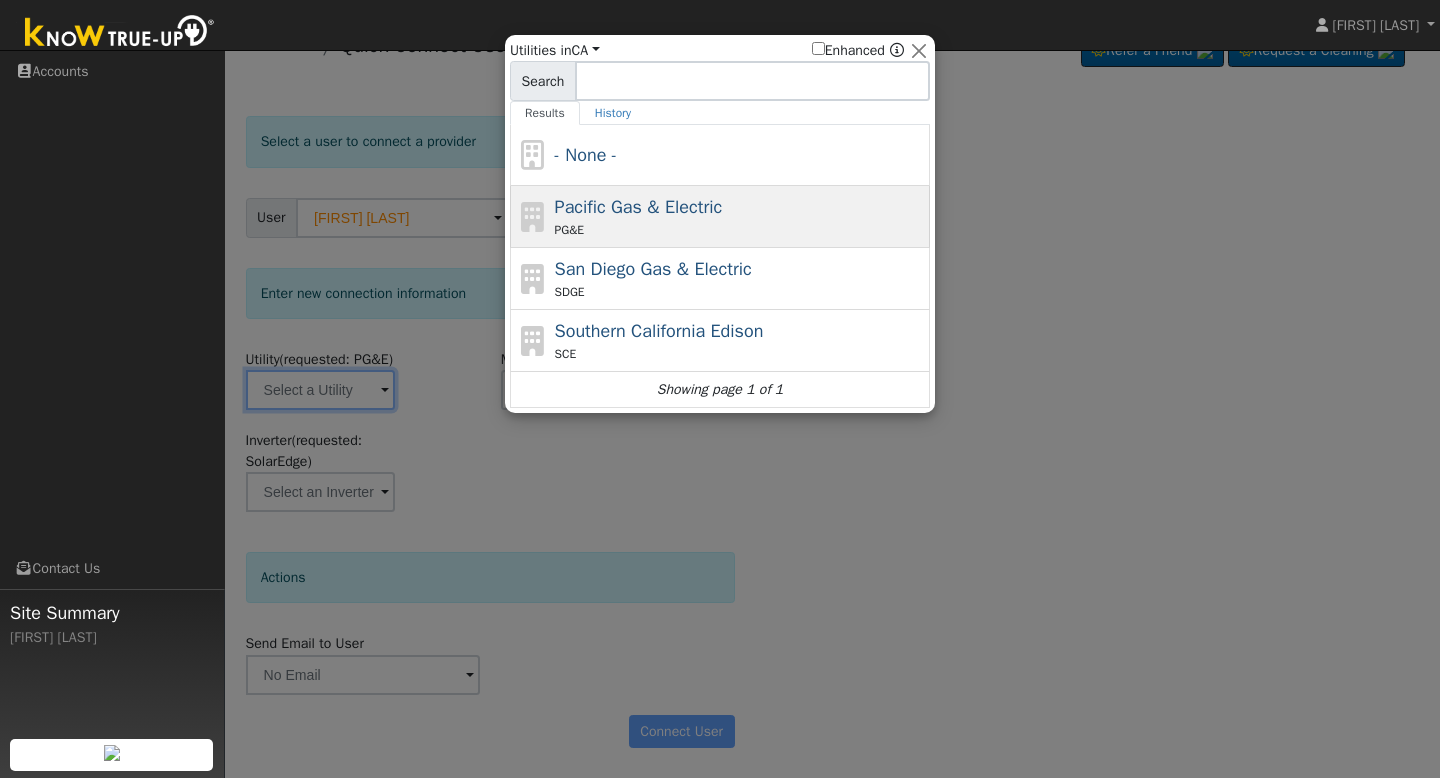 click on "PG&E" at bounding box center [740, 230] 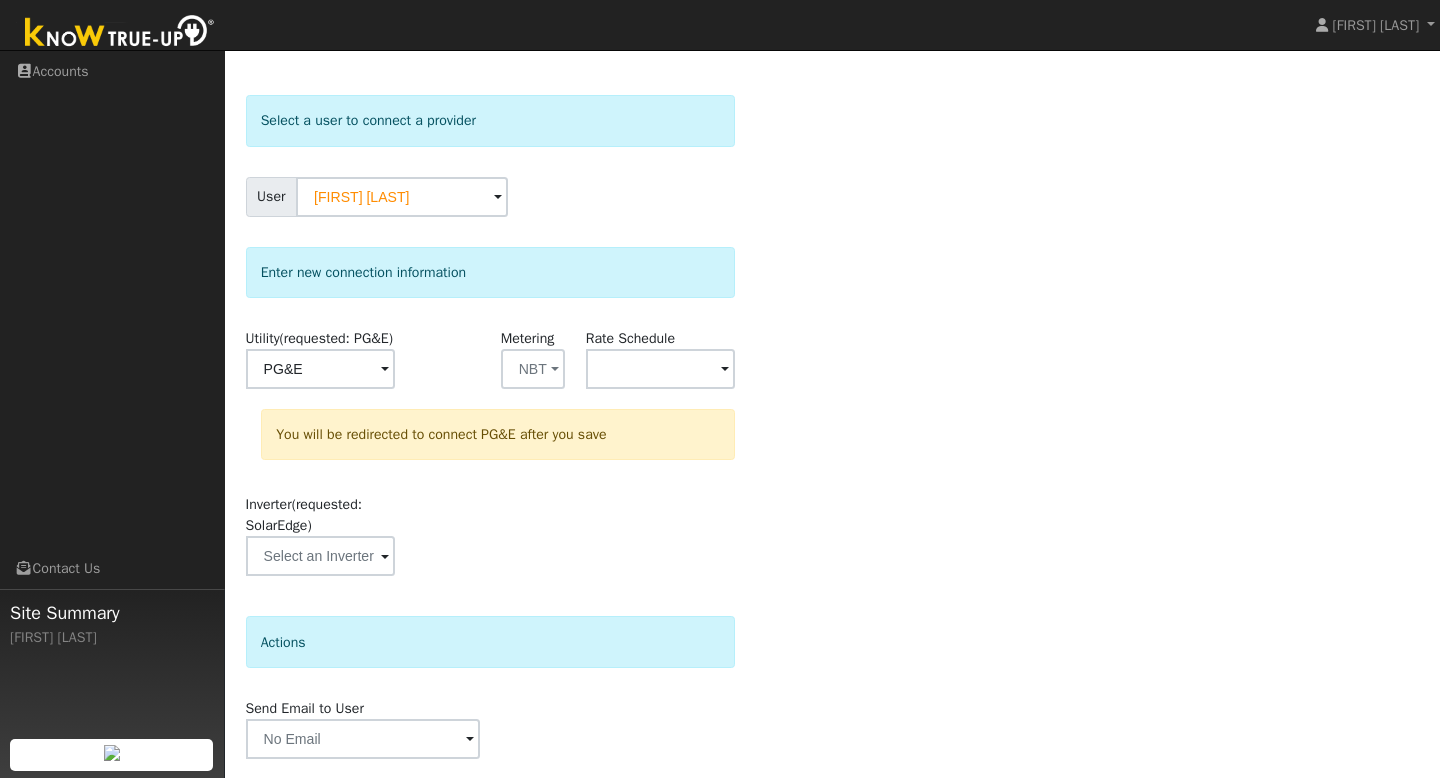 click at bounding box center (385, 370) 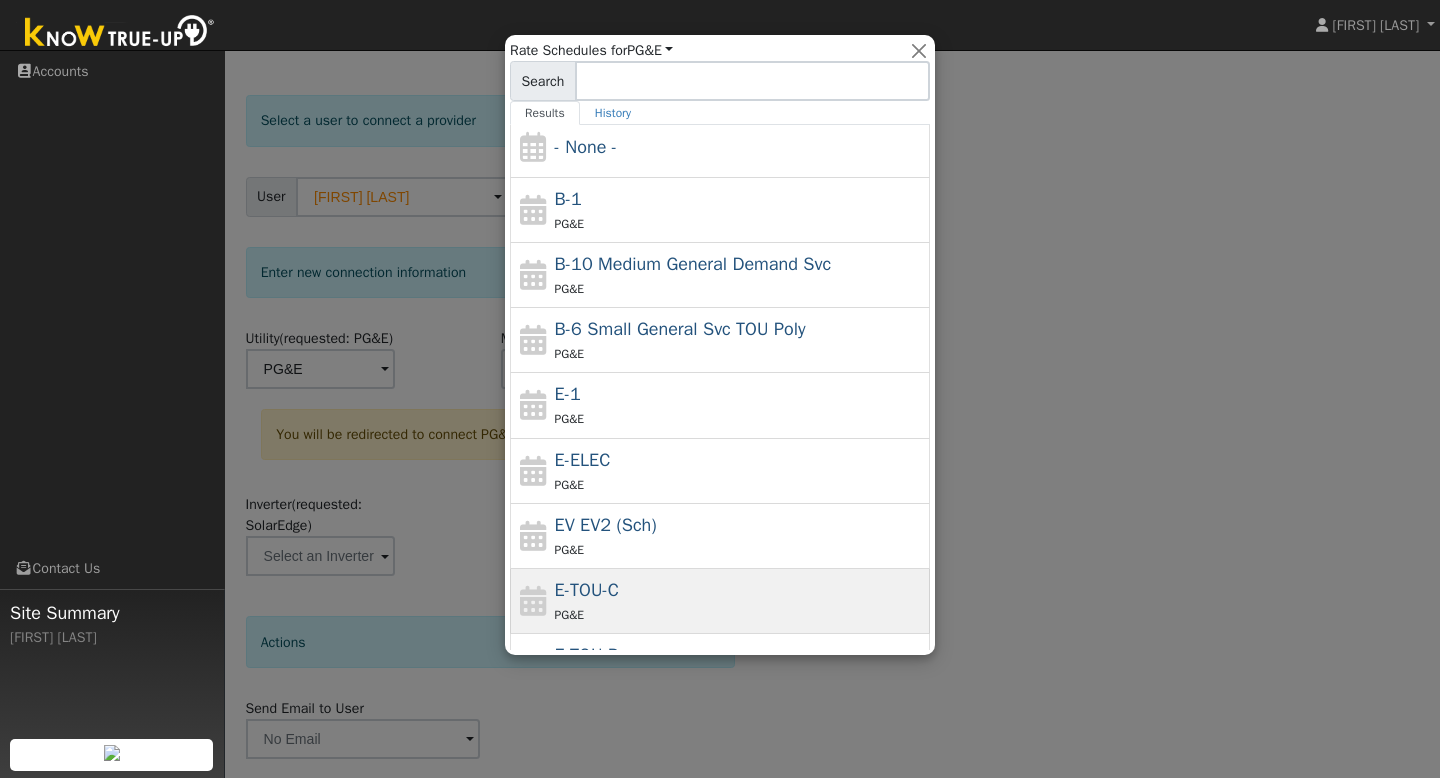 scroll, scrollTop: 0, scrollLeft: 0, axis: both 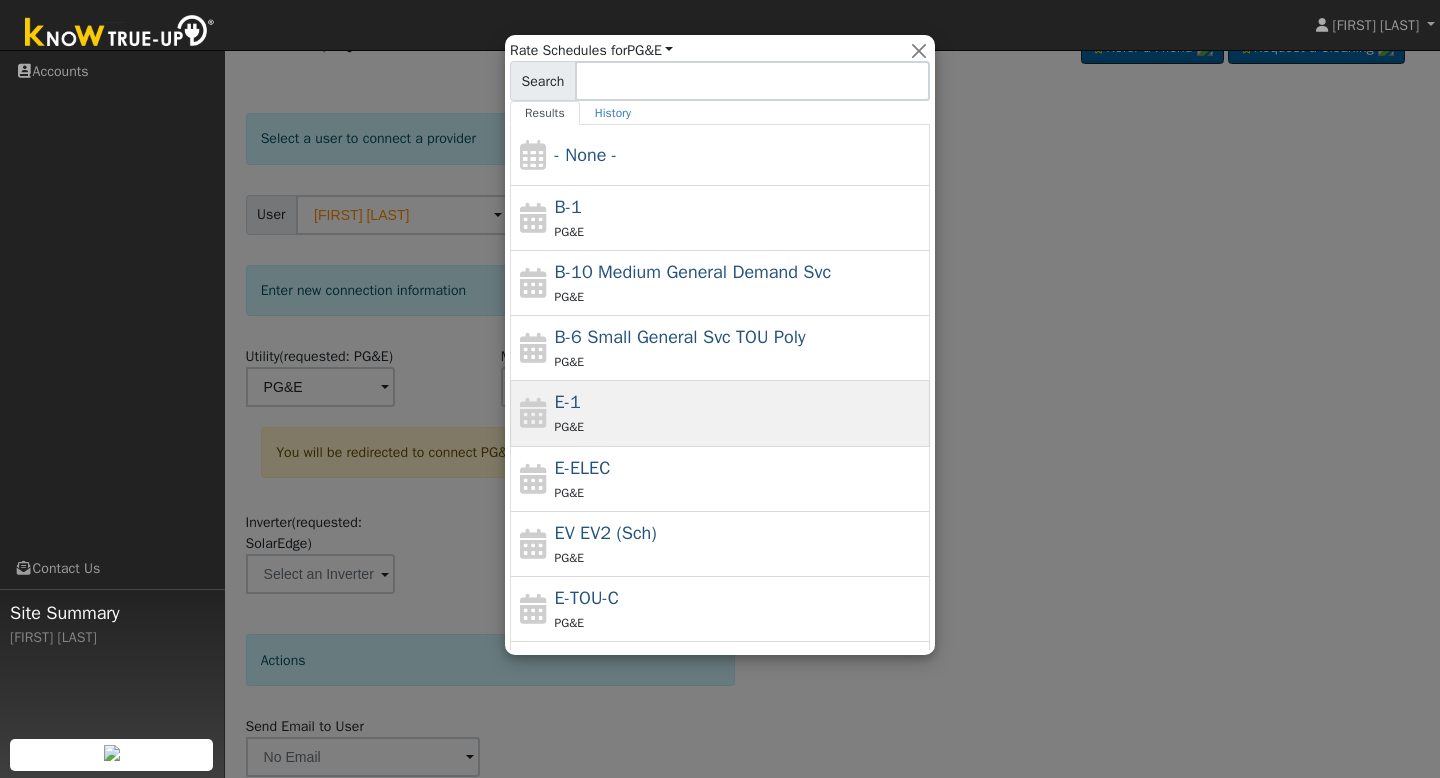 click on "E-1 PG&E" at bounding box center [740, 413] 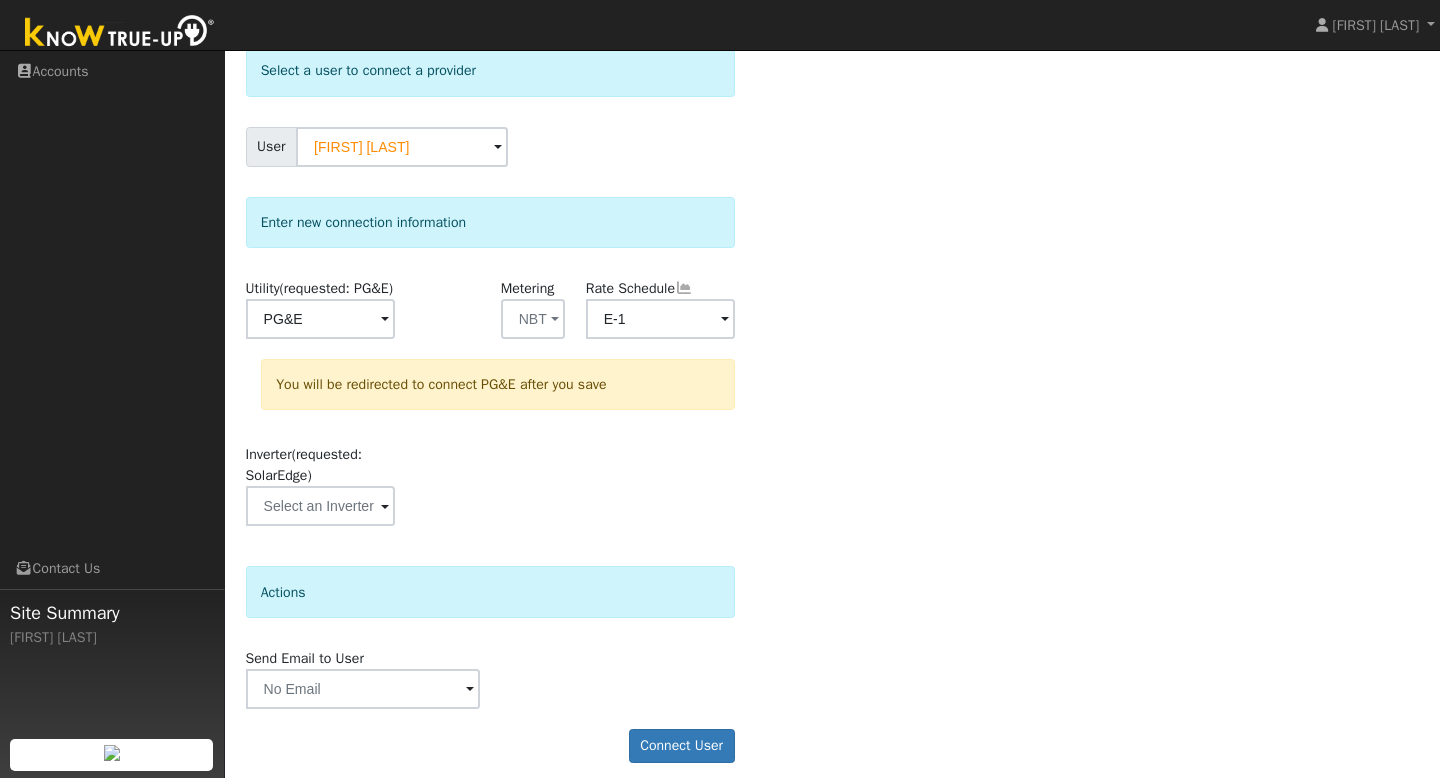 scroll, scrollTop: 146, scrollLeft: 0, axis: vertical 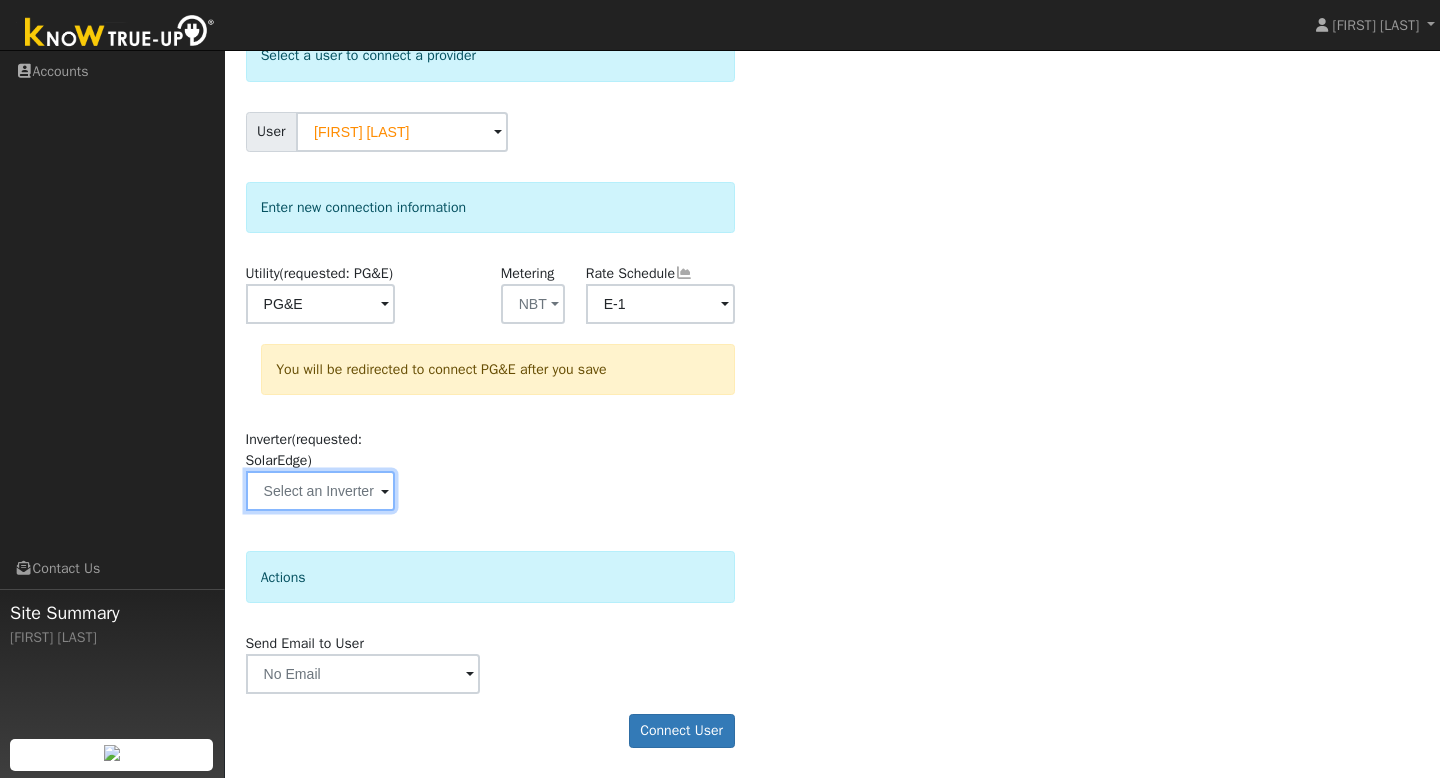 click at bounding box center [320, 304] 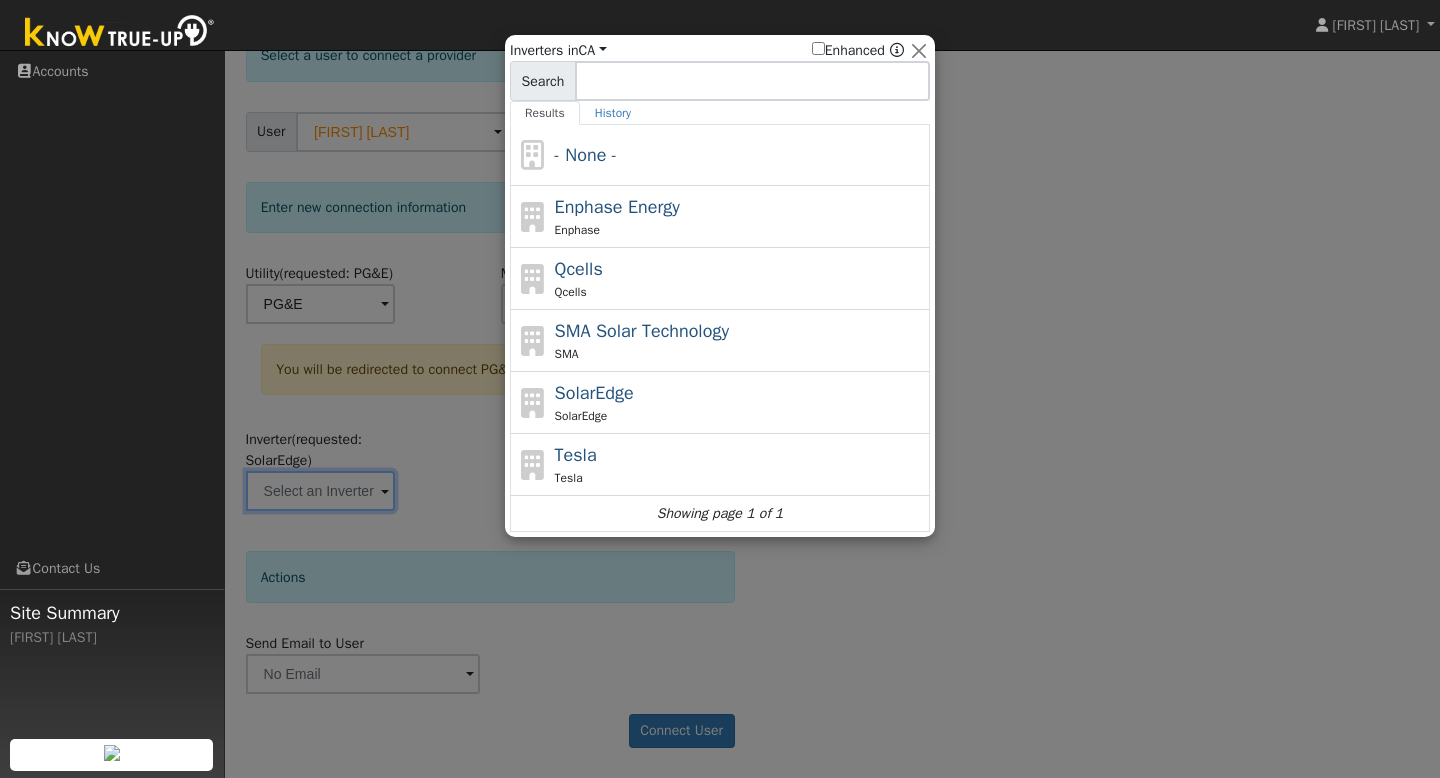 click at bounding box center [720, 389] 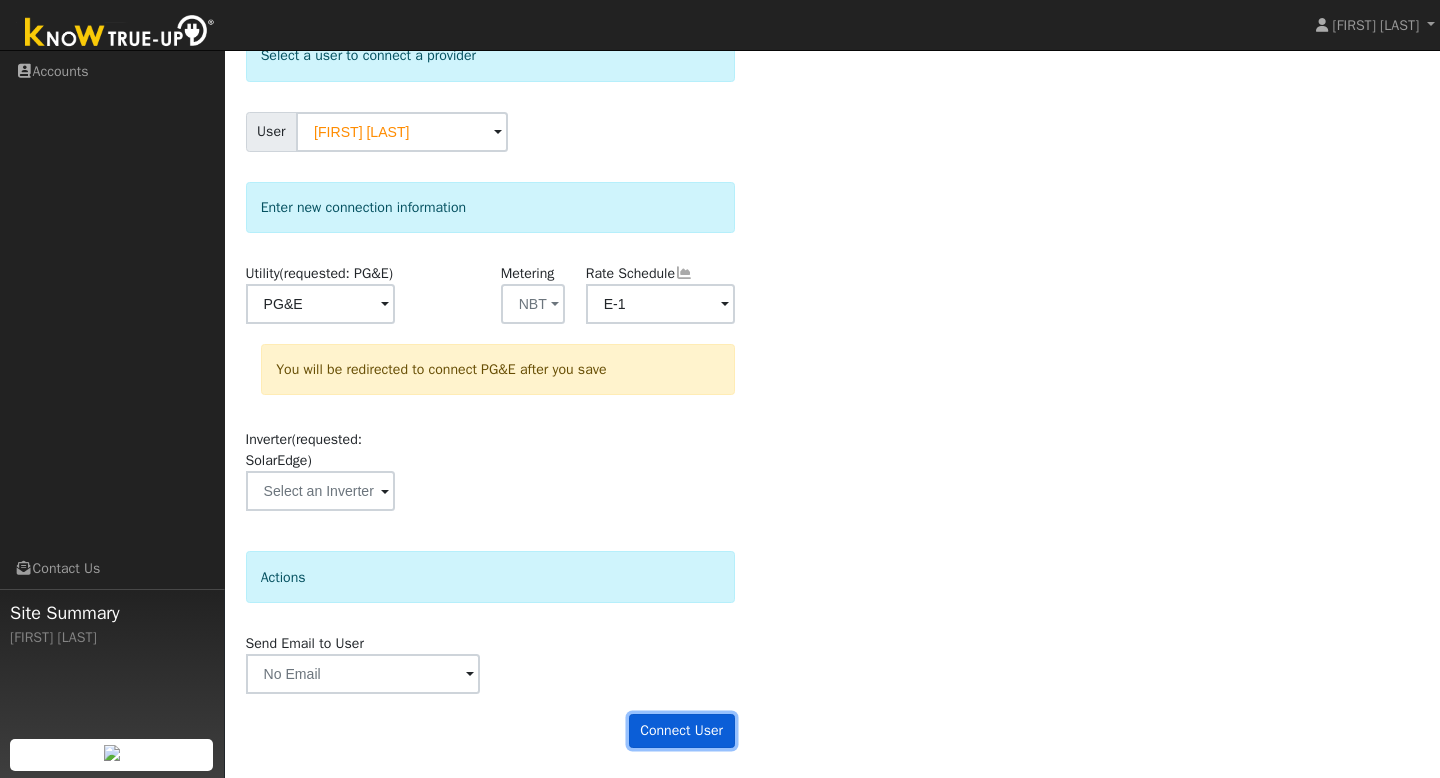 click on "Connect User" at bounding box center [682, 731] 